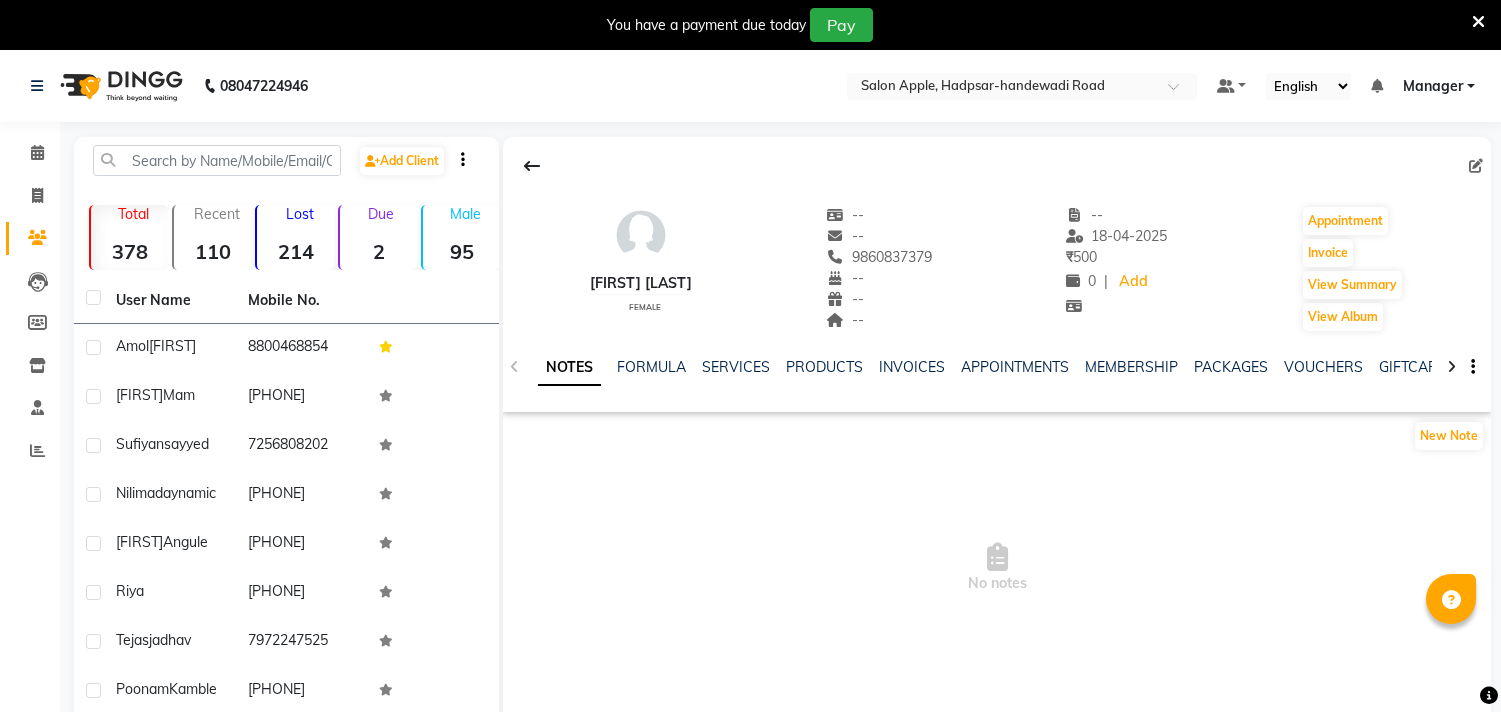 scroll, scrollTop: 0, scrollLeft: 0, axis: both 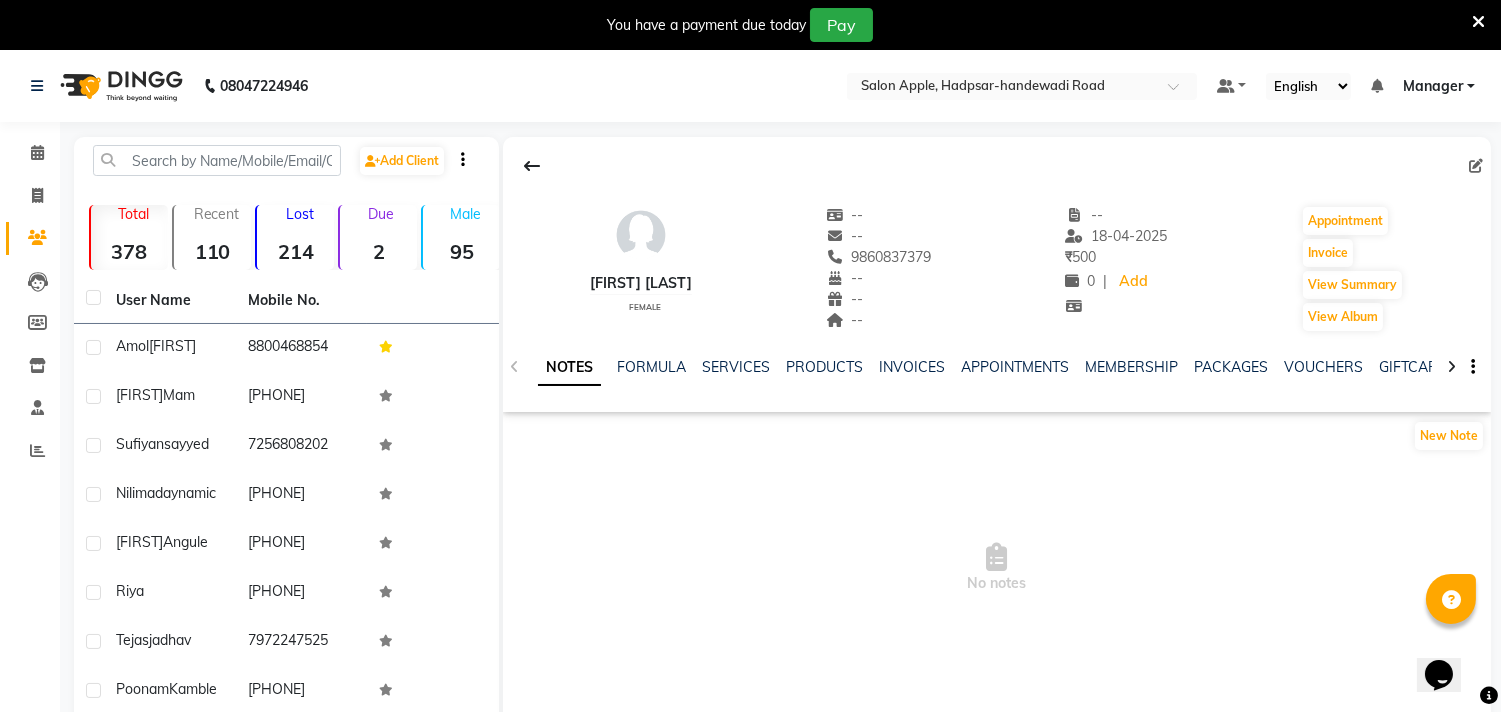 click on "Invoice" 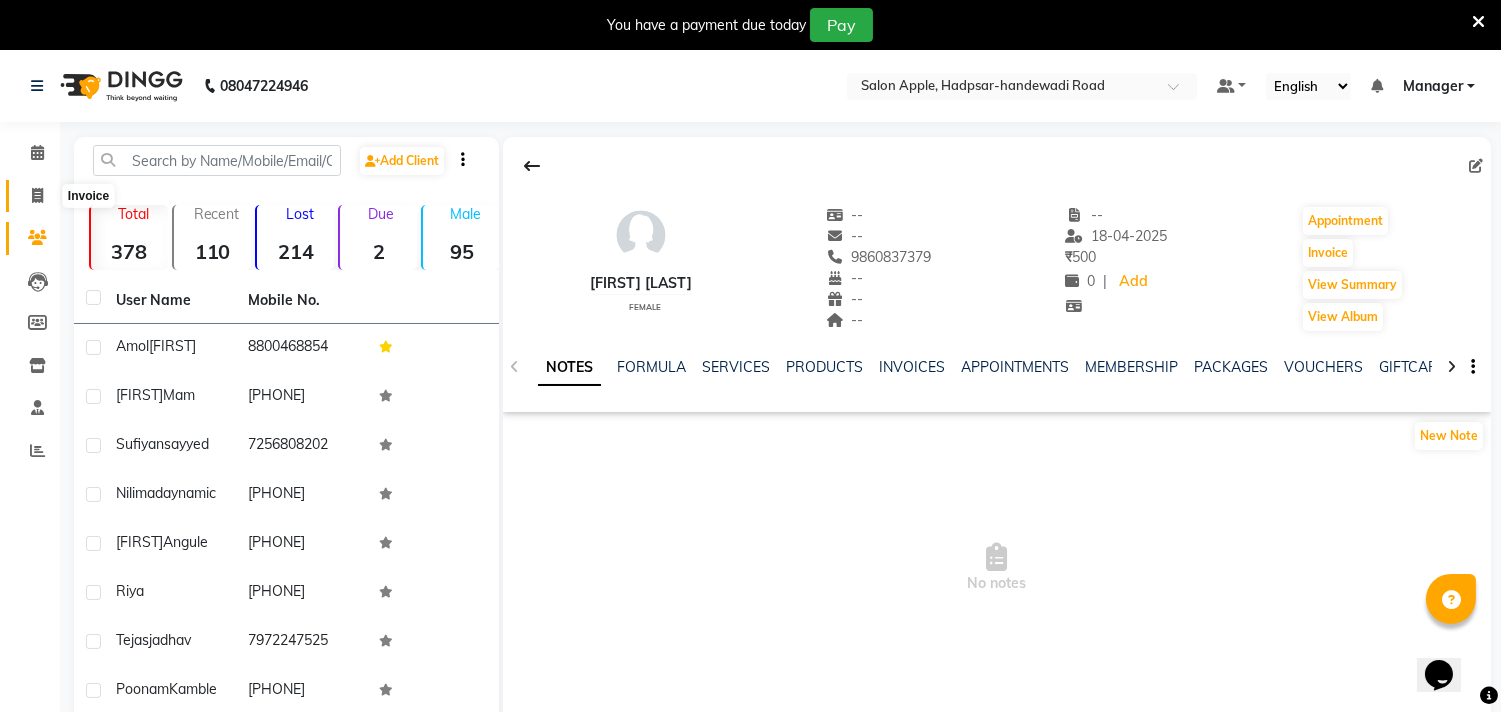click 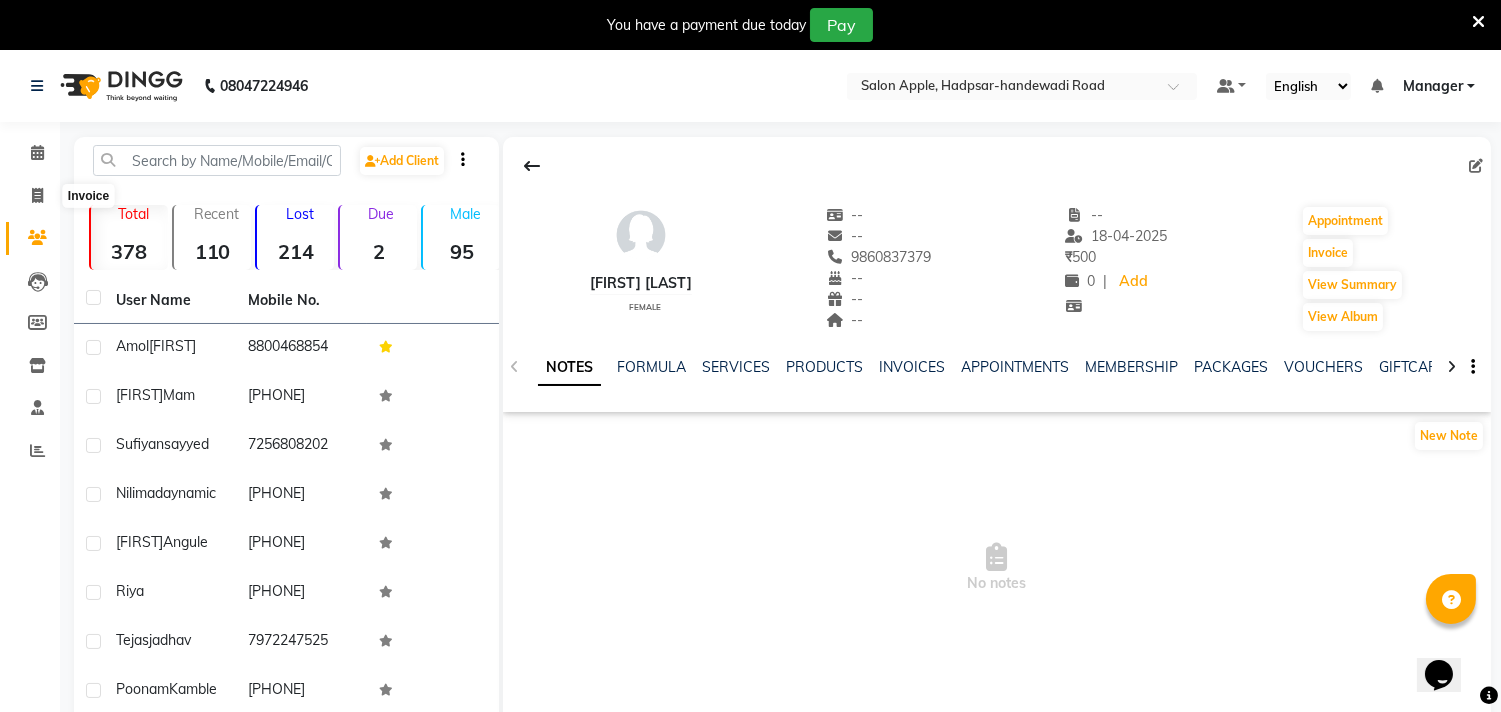 select on "7195" 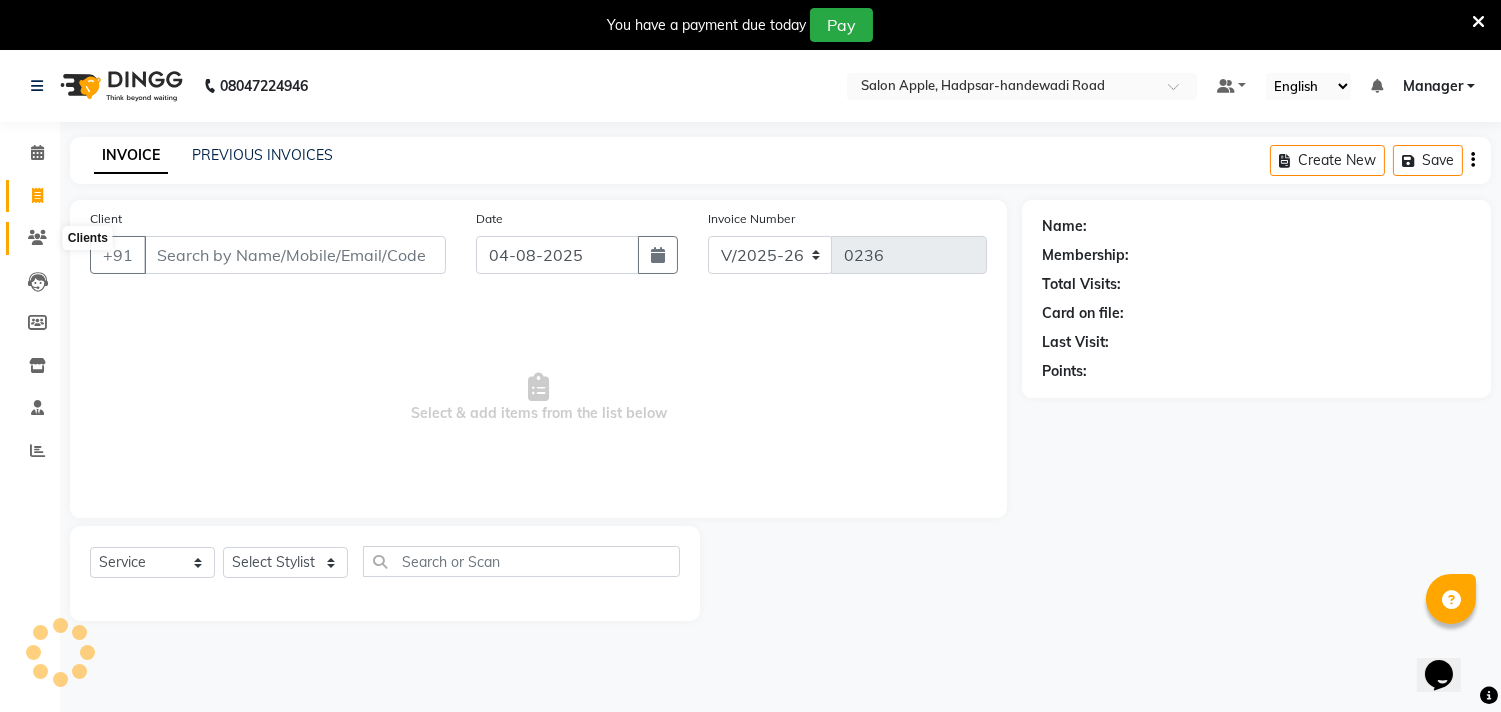 scroll, scrollTop: 50, scrollLeft: 0, axis: vertical 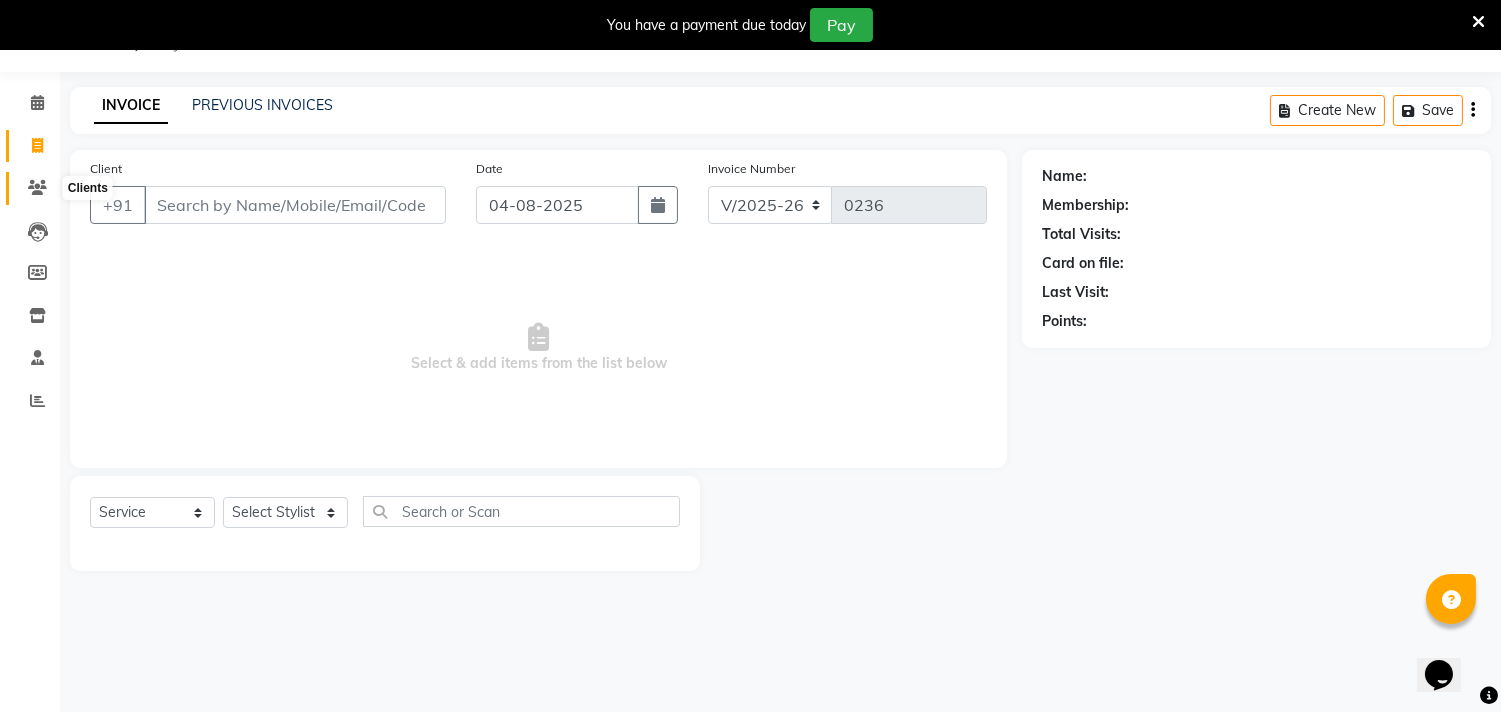 click 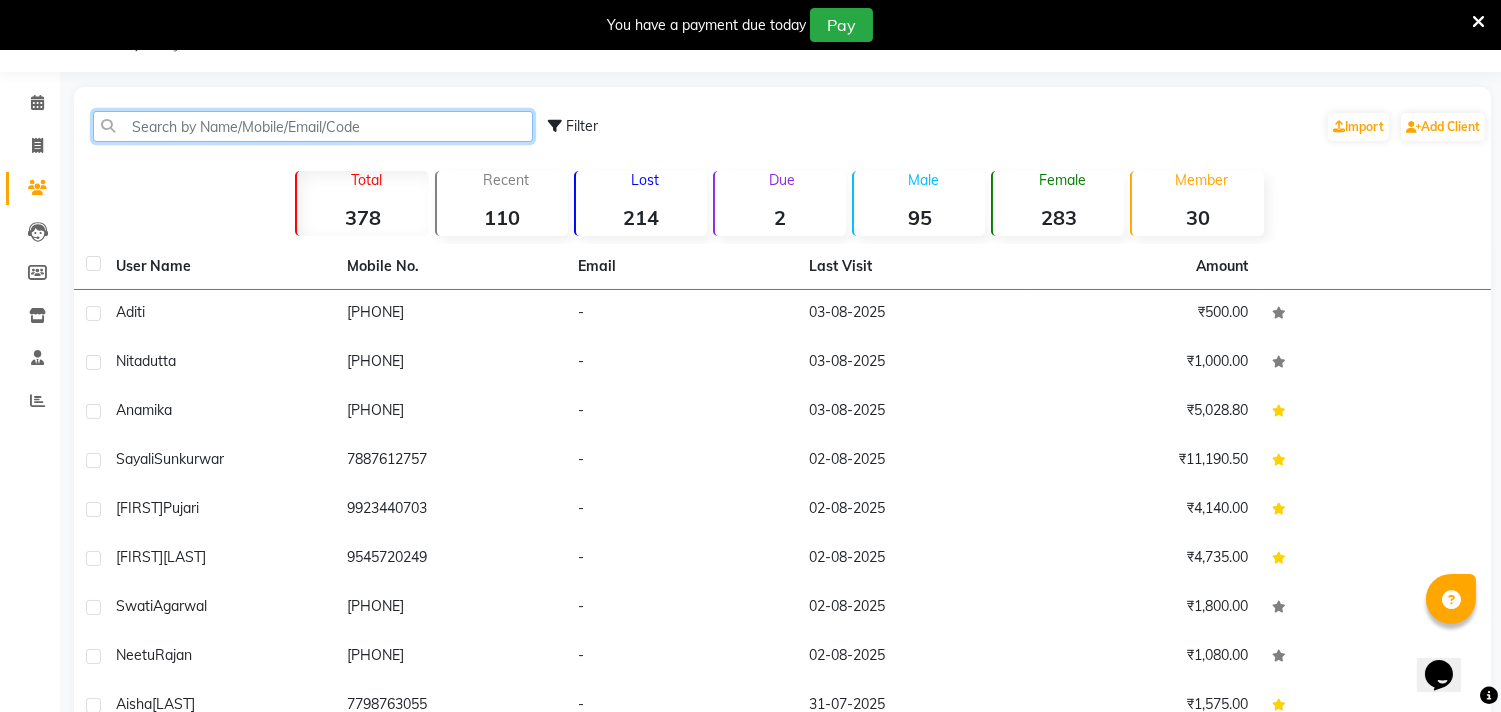 click 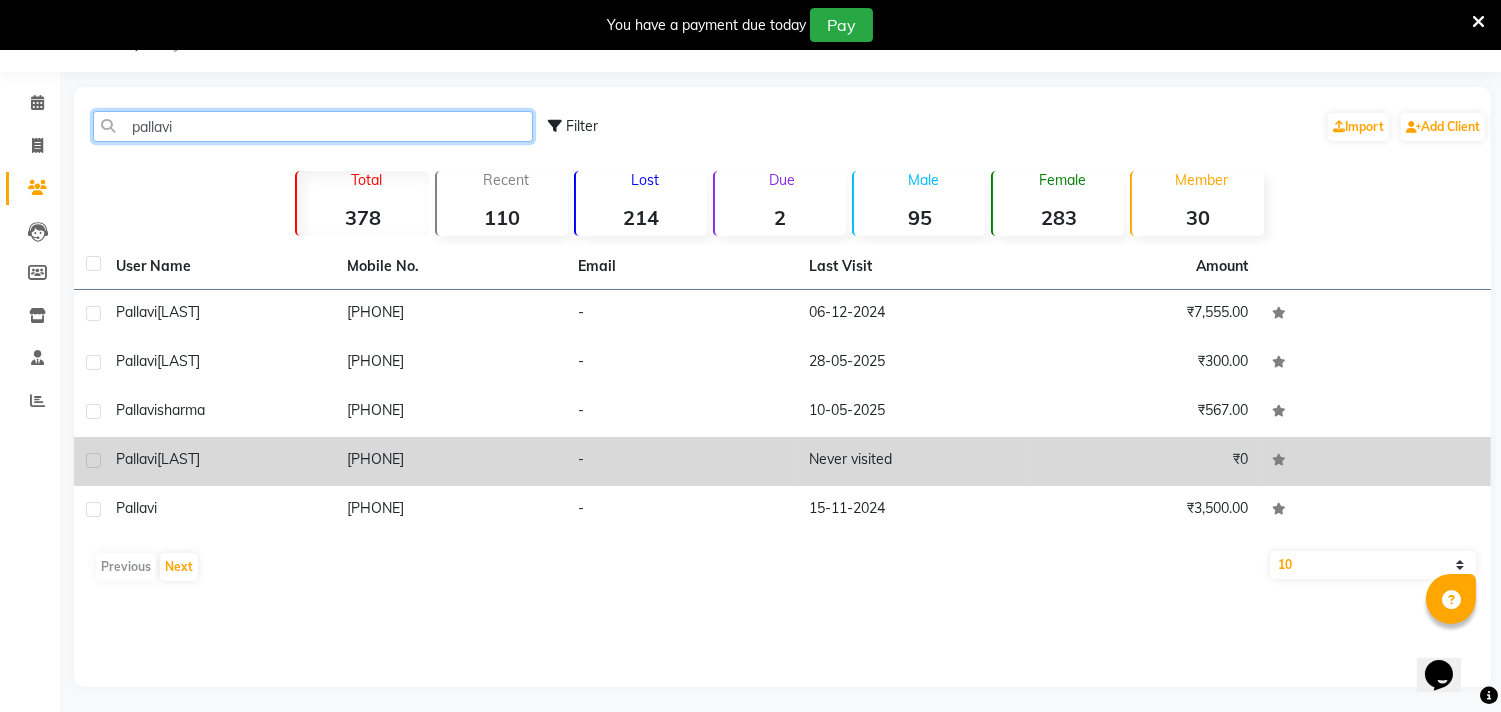 type on "pallavi" 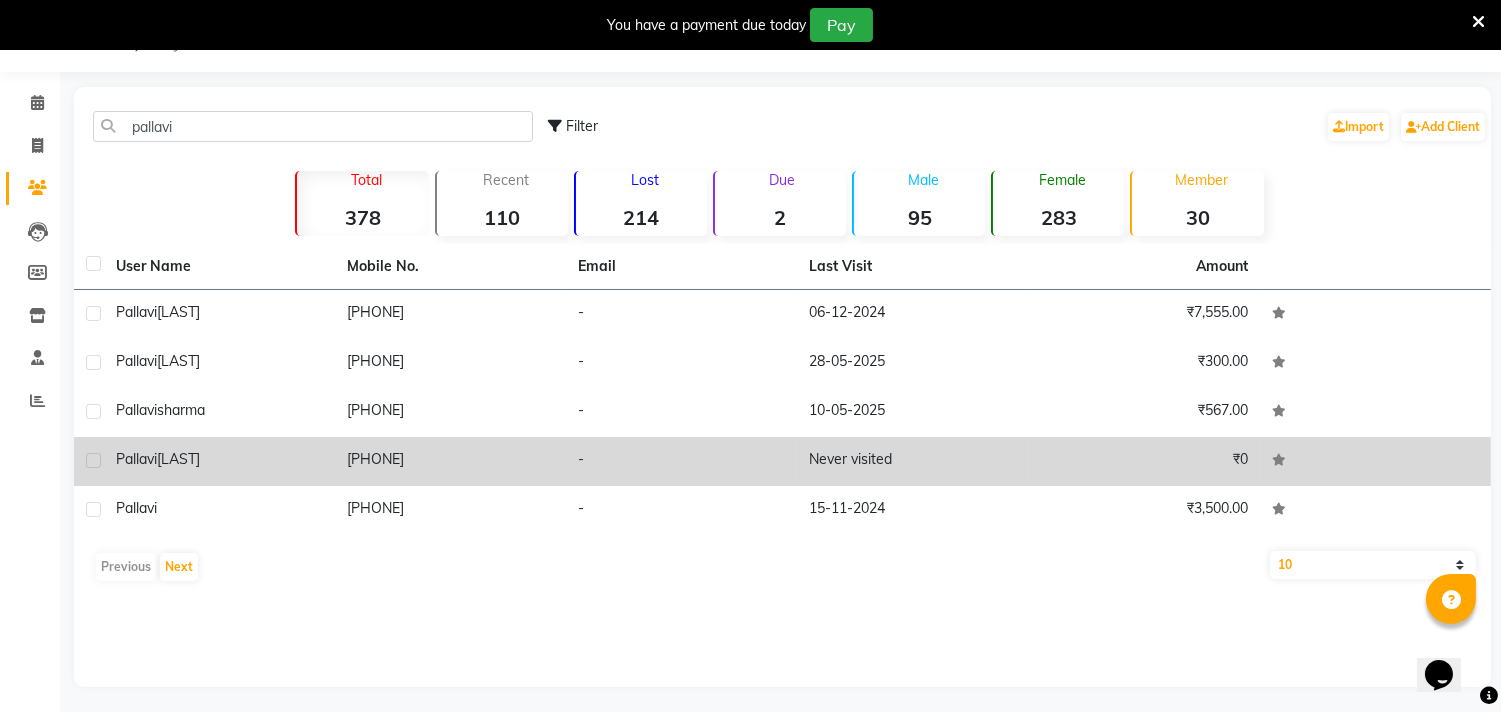 click on "[FIRST] [LAST]" 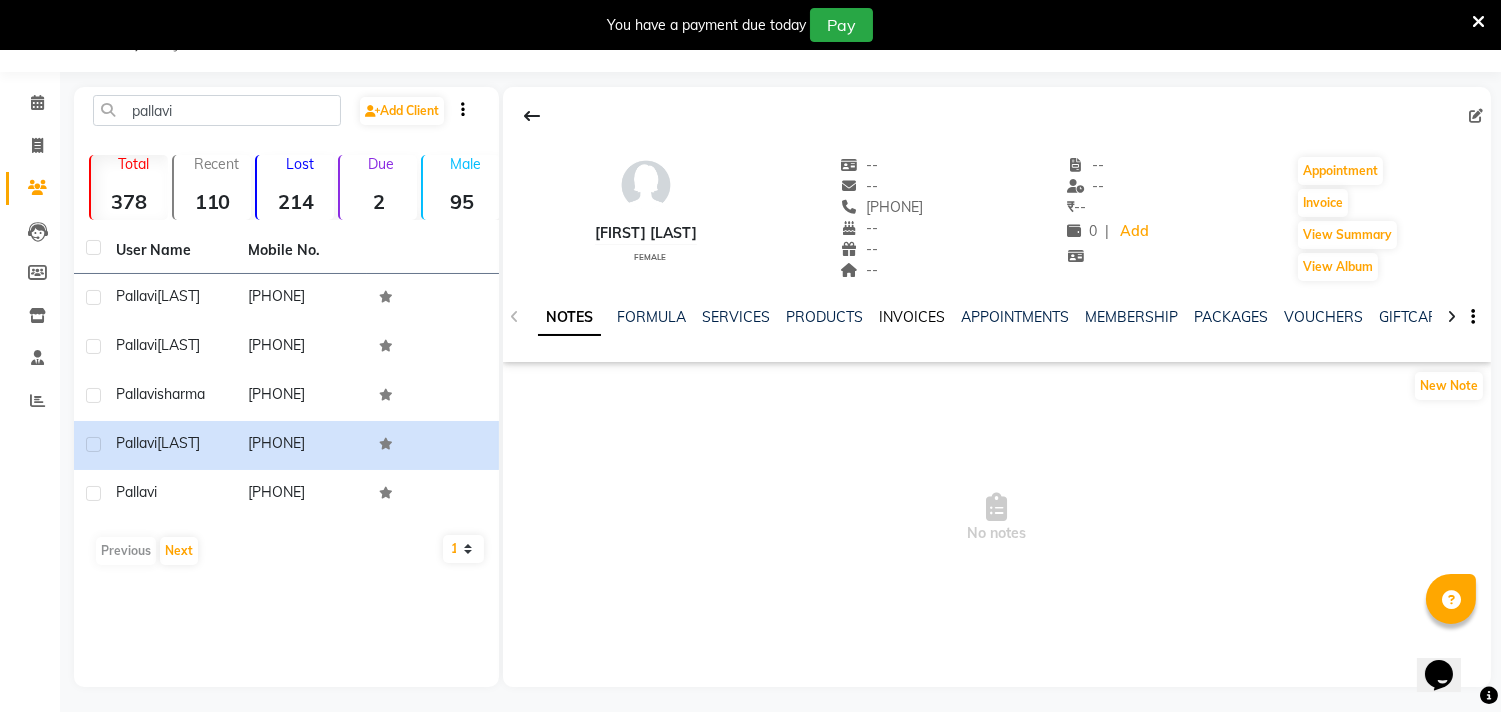 click on "INVOICES" 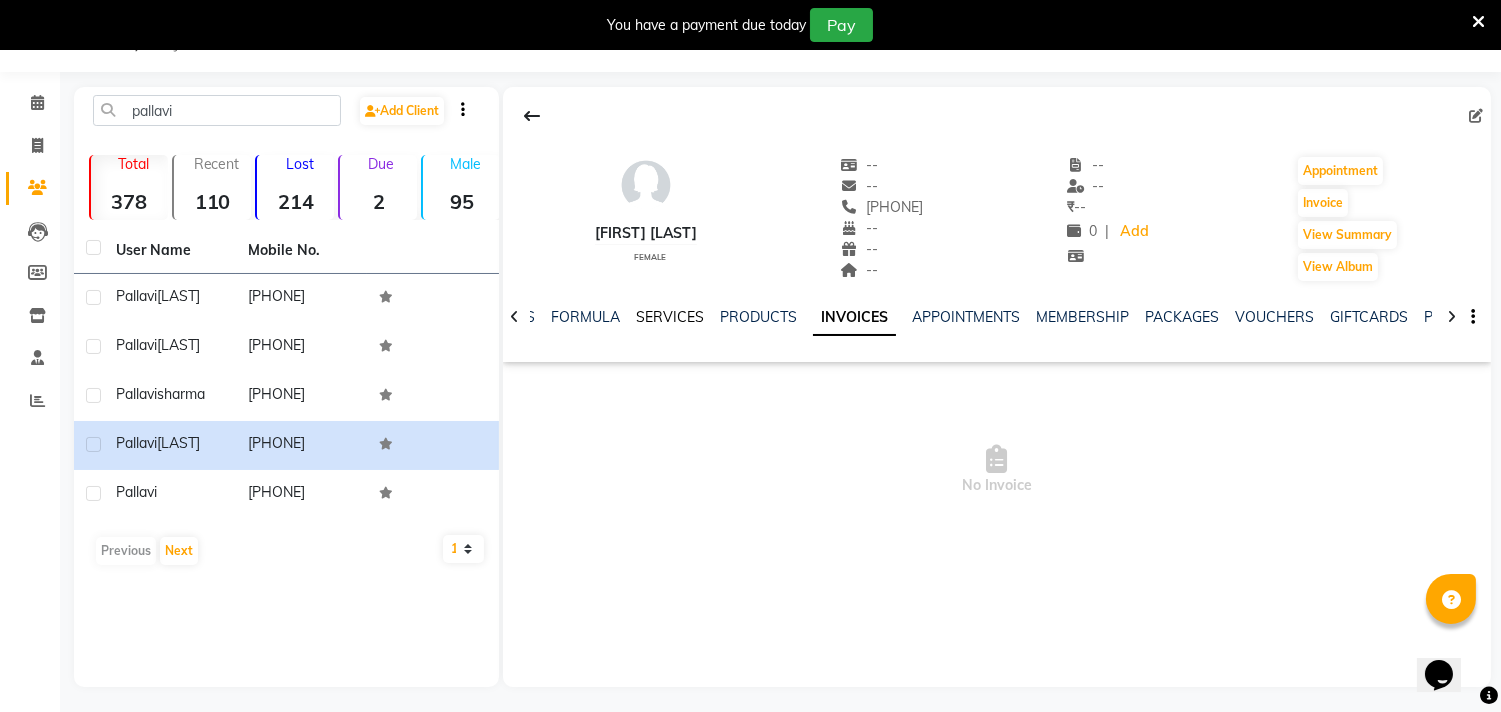 click on "SERVICES" 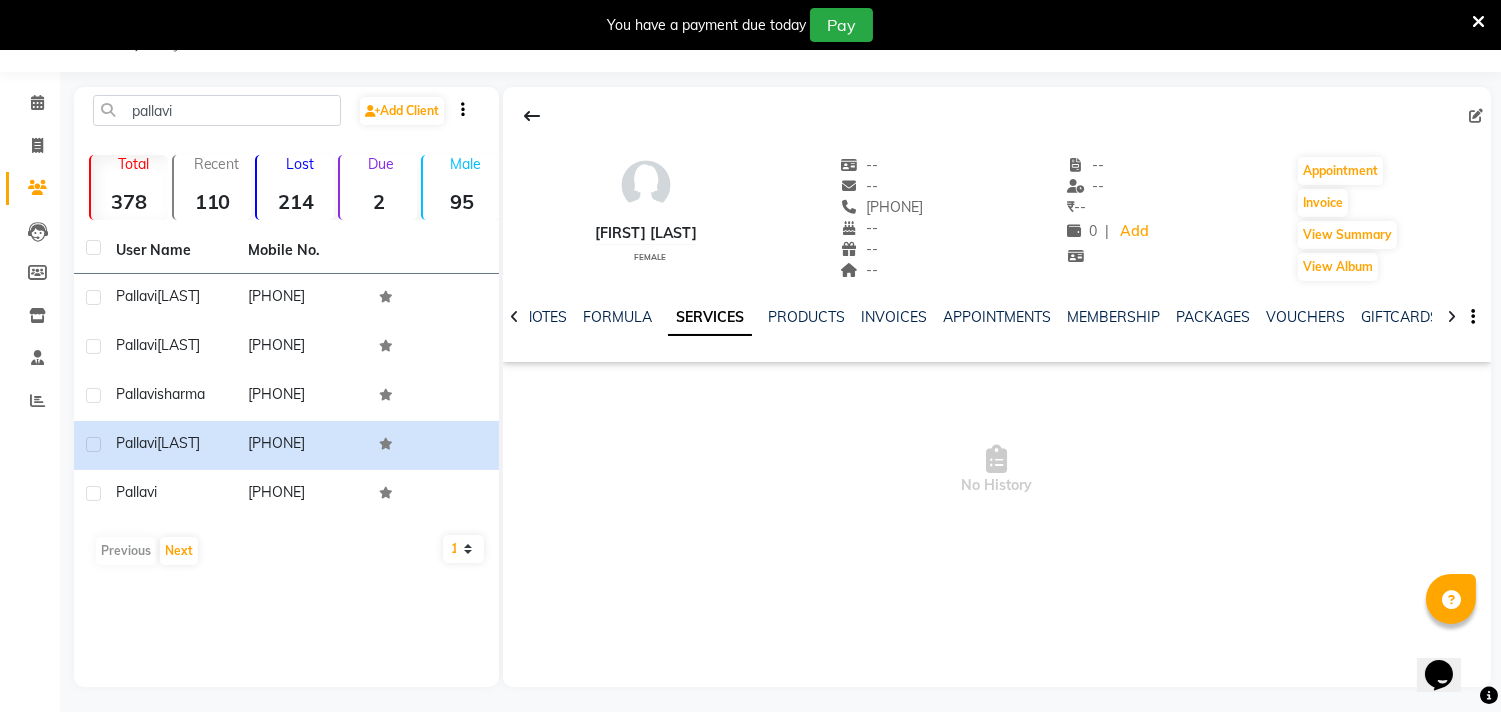 click 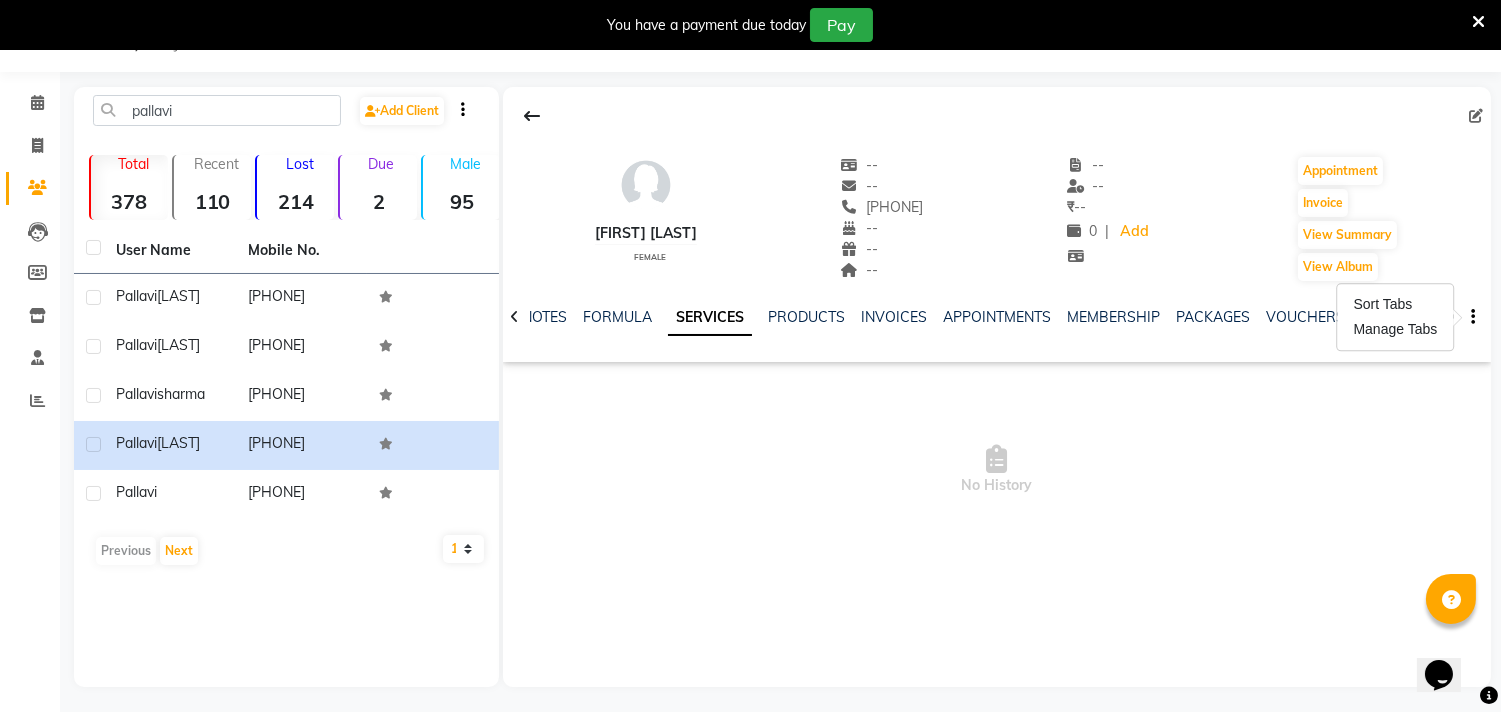 click on "No History" at bounding box center (997, 470) 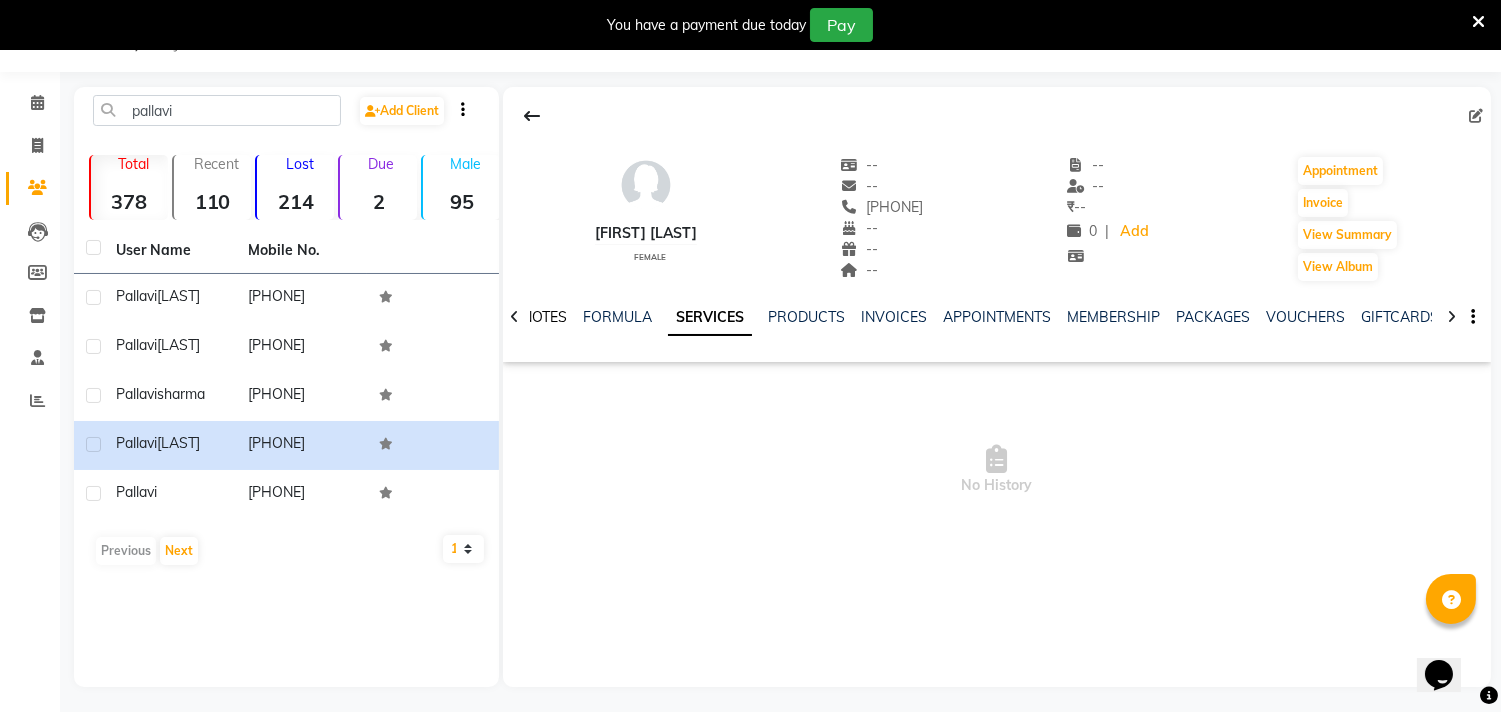 click on "NOTES" 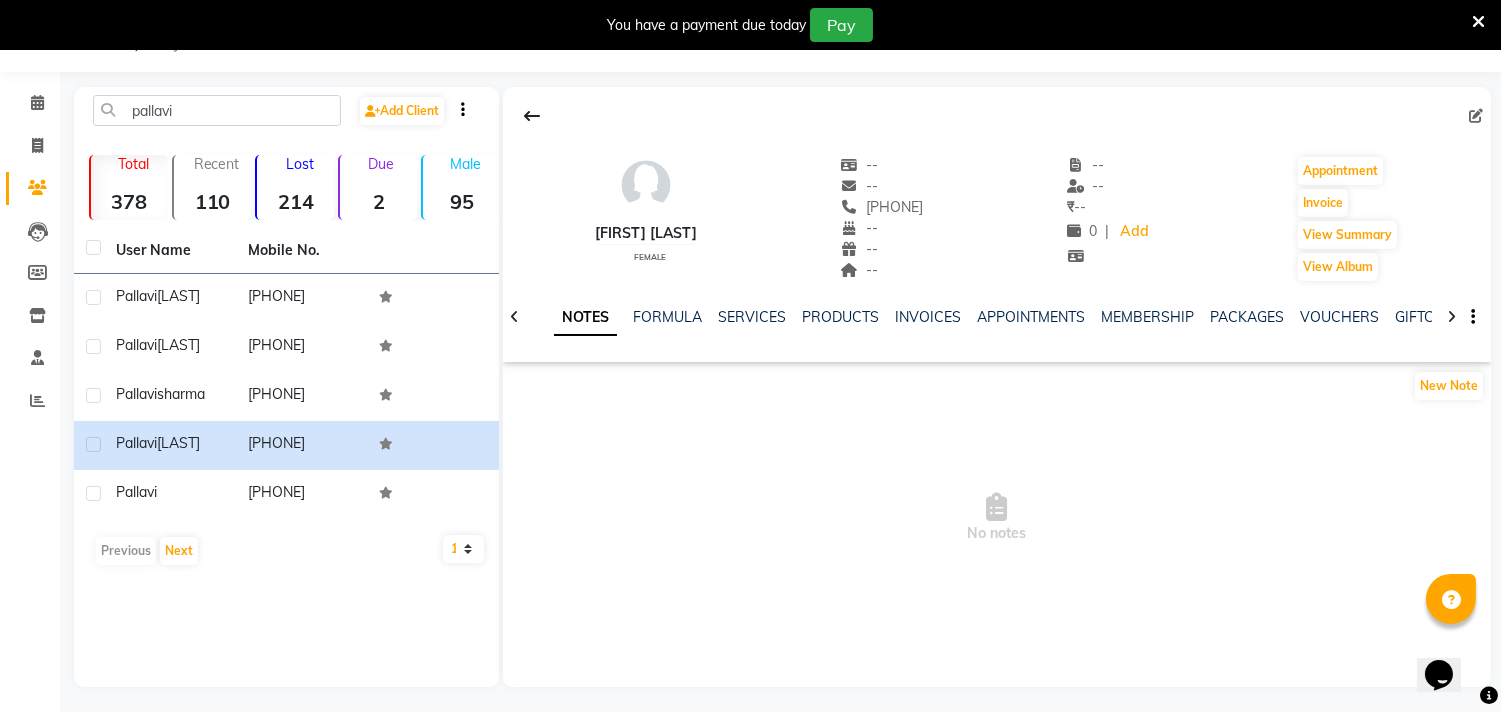 click on "NOTES FORMULA SERVICES PRODUCTS INVOICES APPOINTMENTS MEMBERSHIP PACKAGES VOUCHERS GIFTCARDS POINTS FORMS FAMILY CARDS WALLET" 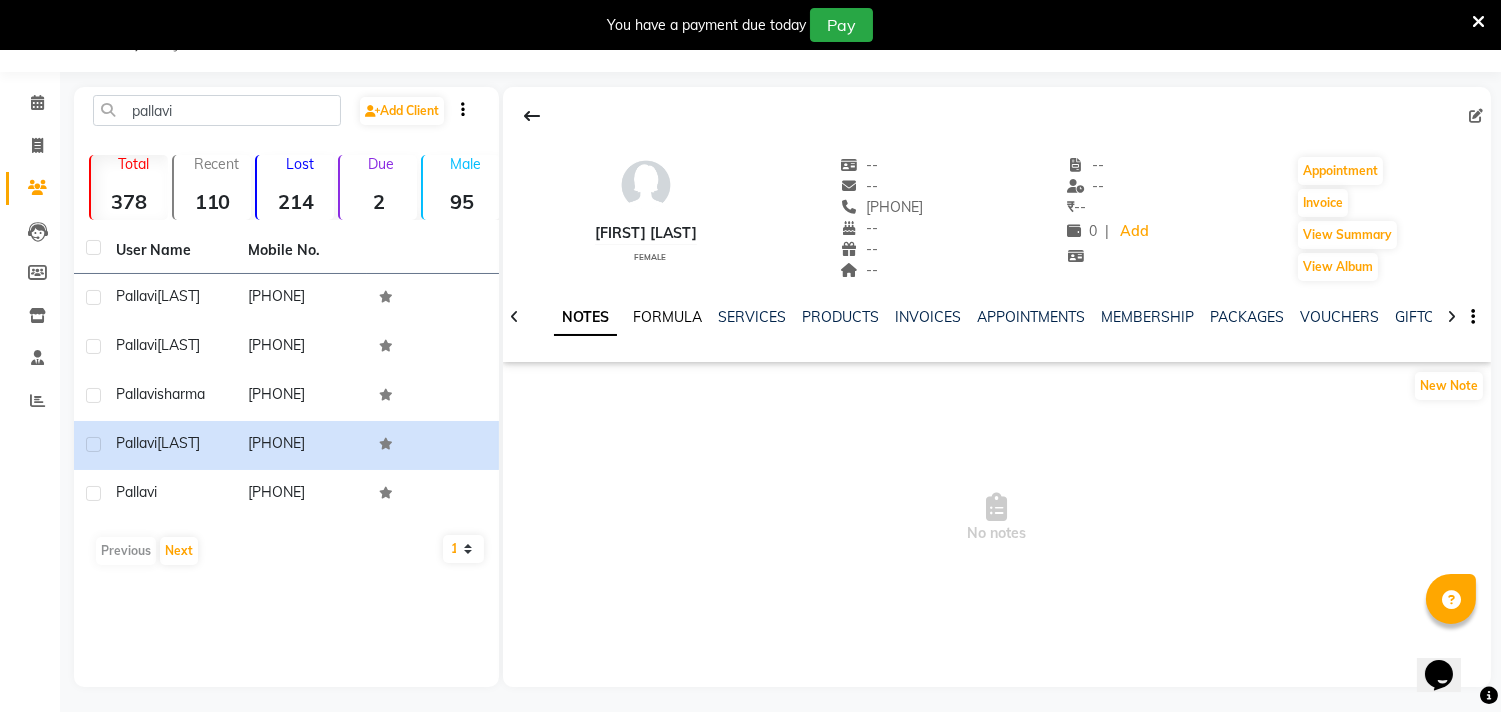 click on "FORMULA" 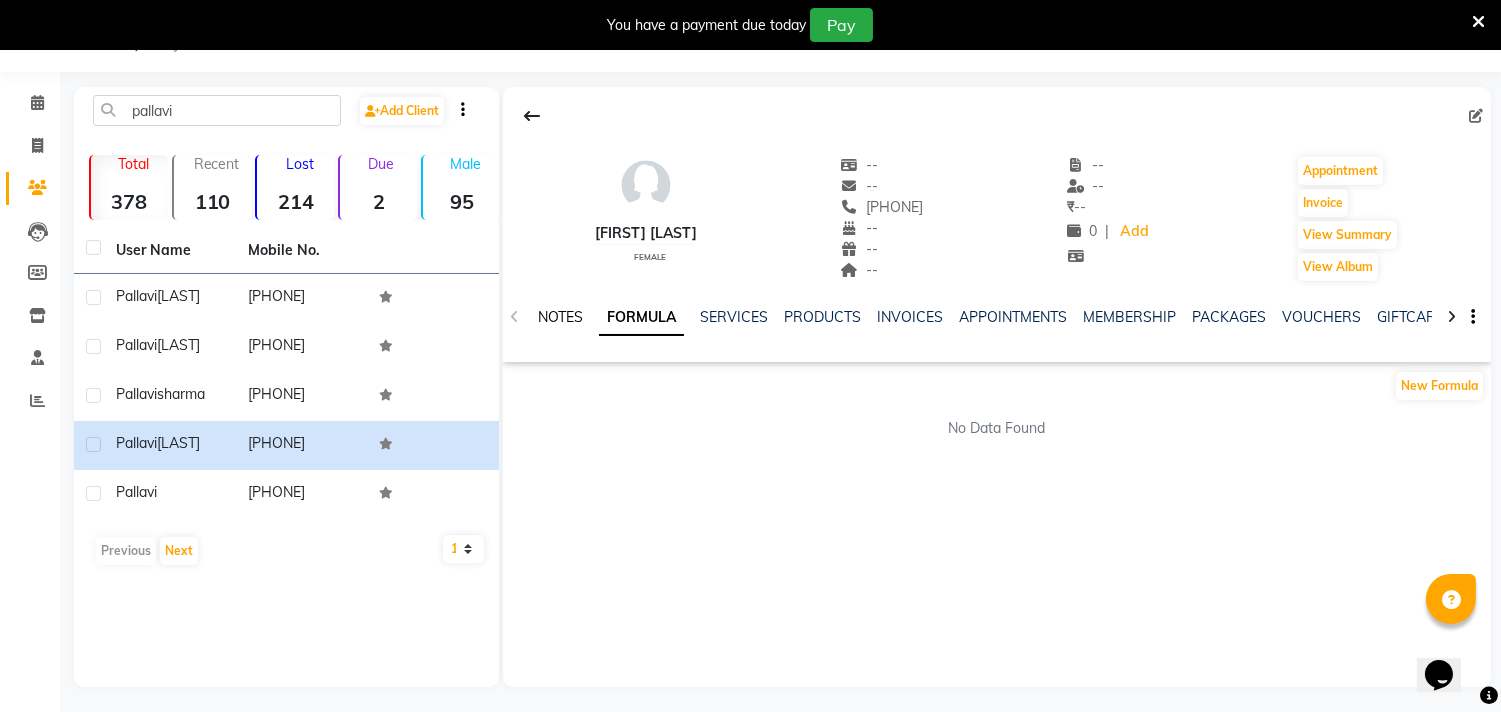 click on "NOTES" 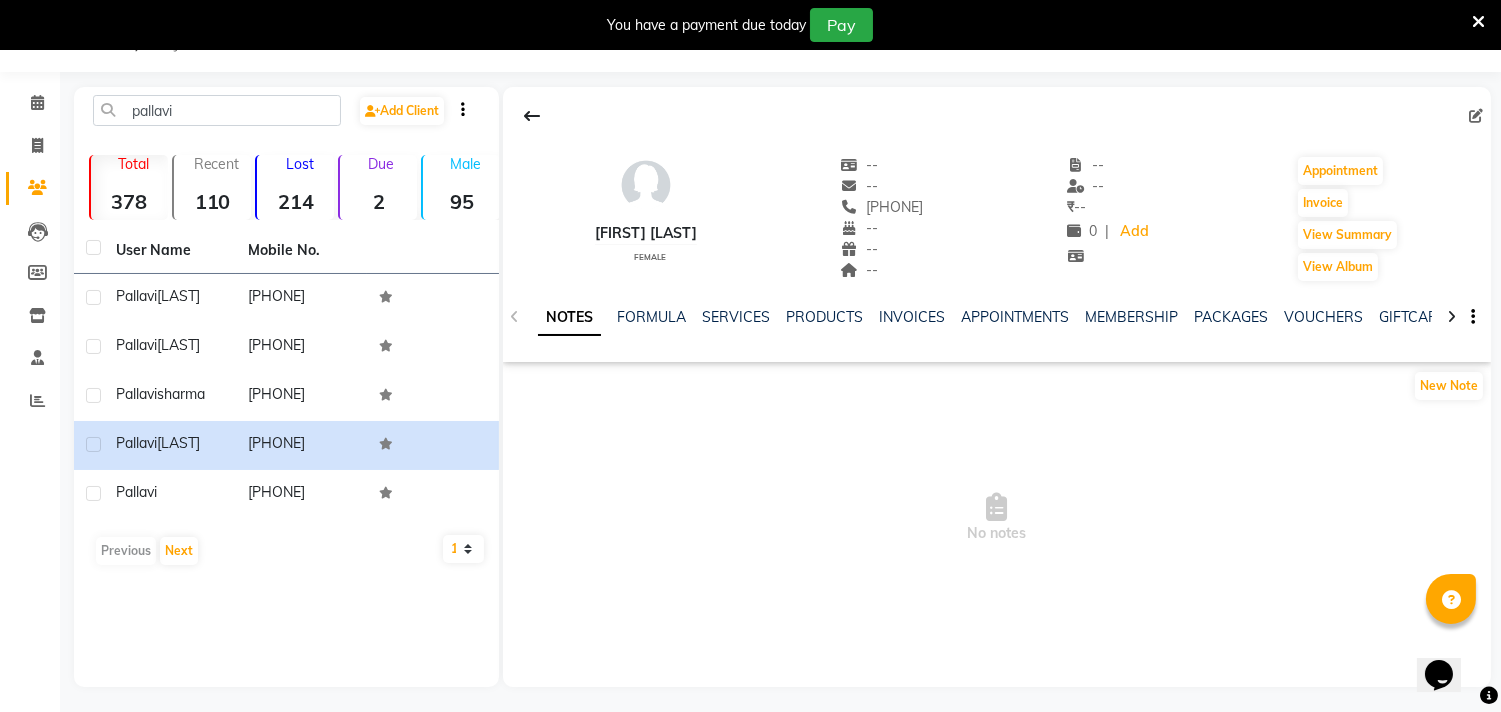 click on "[FIRST] [LAST]" 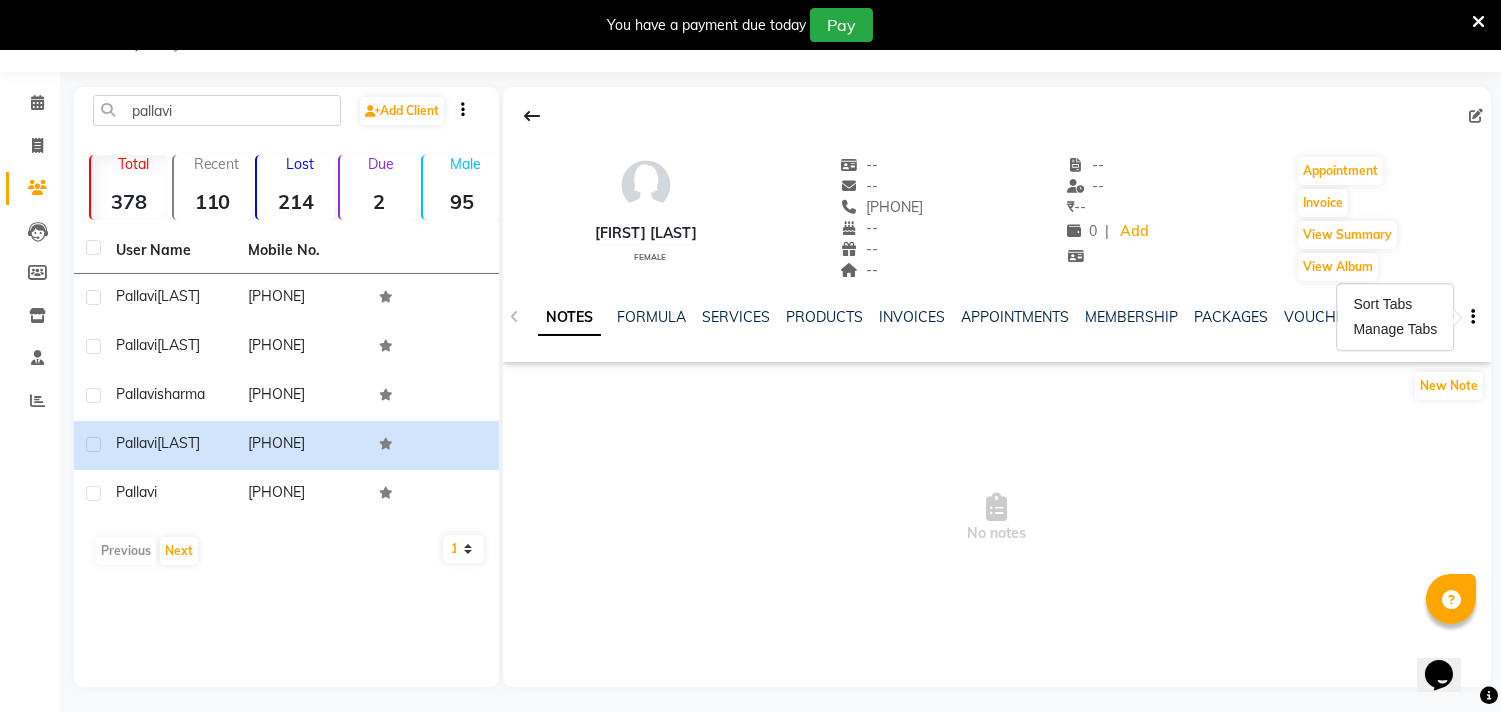 click on "No notes" at bounding box center [997, 518] 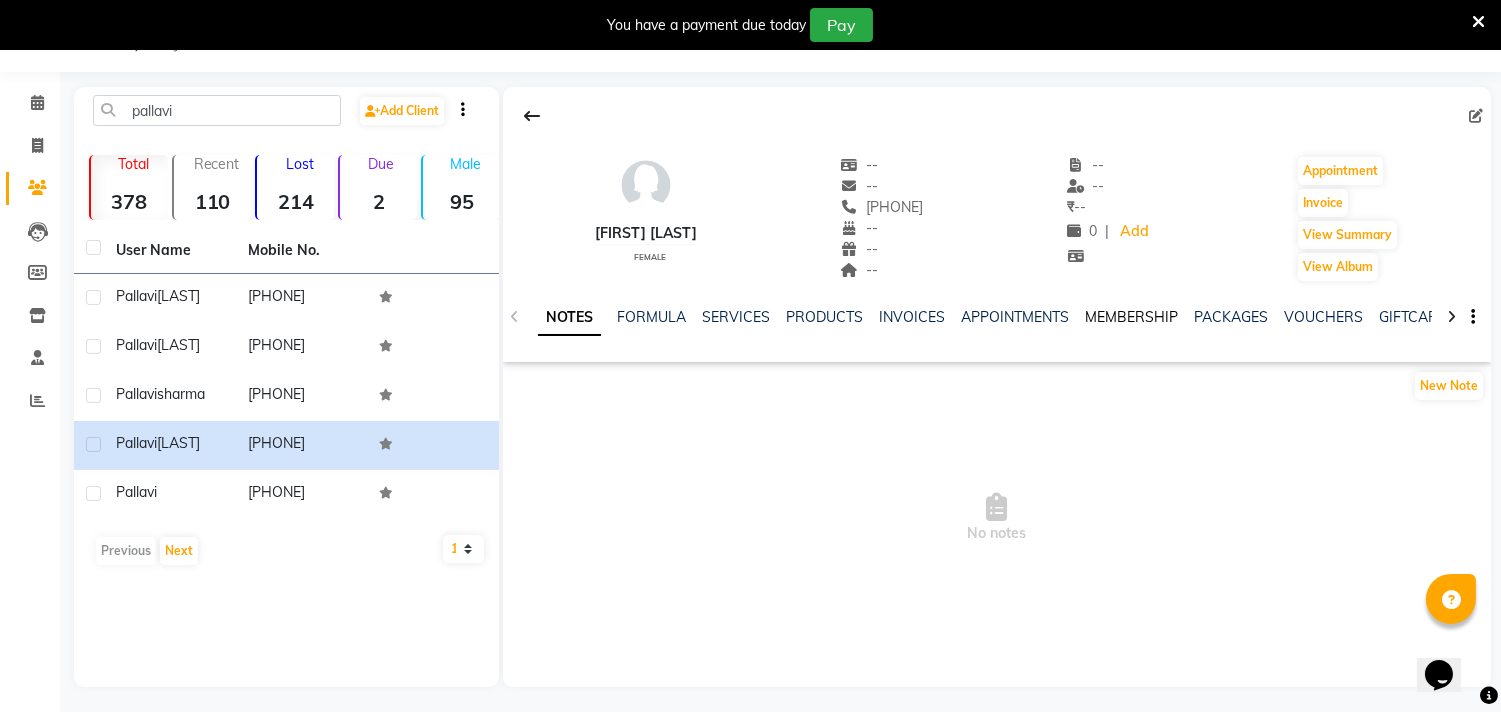 click on "MEMBERSHIP" 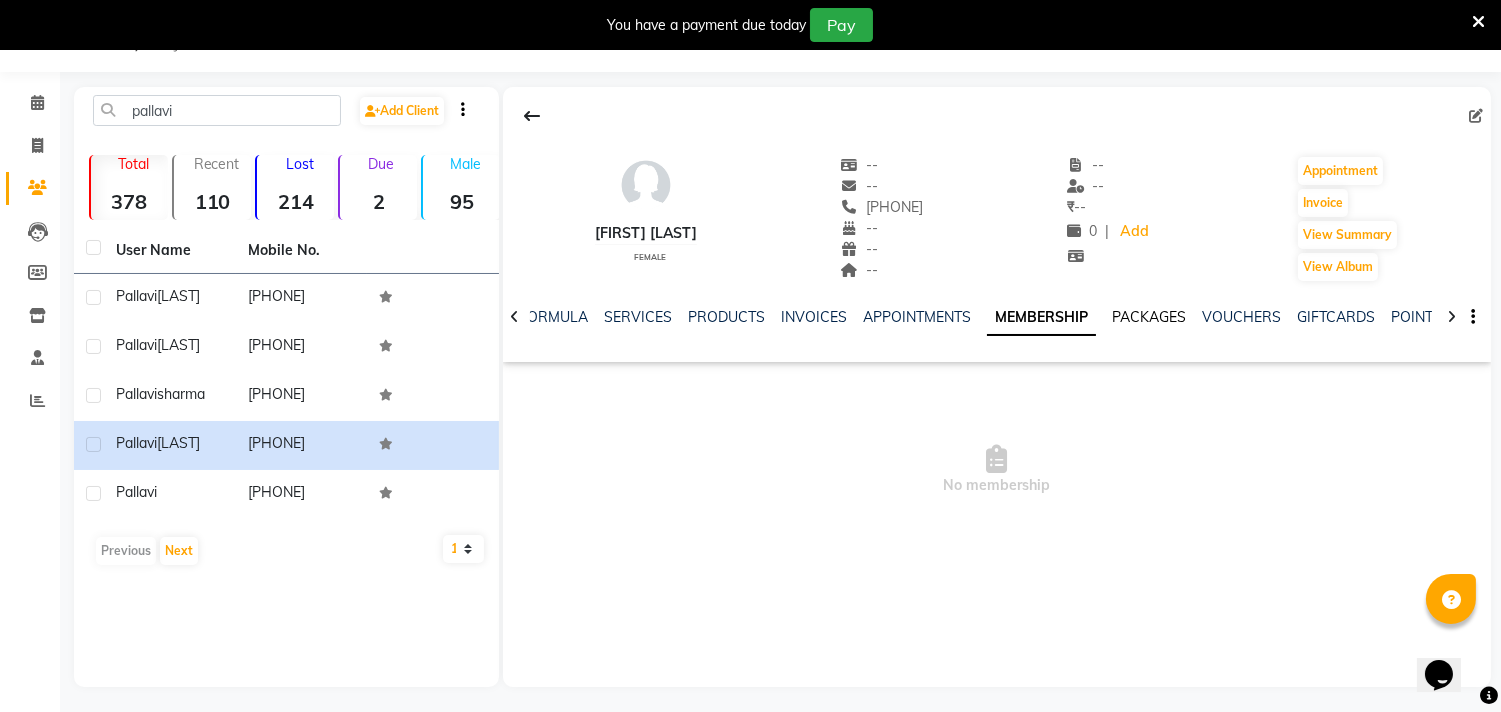 click on "PACKAGES" 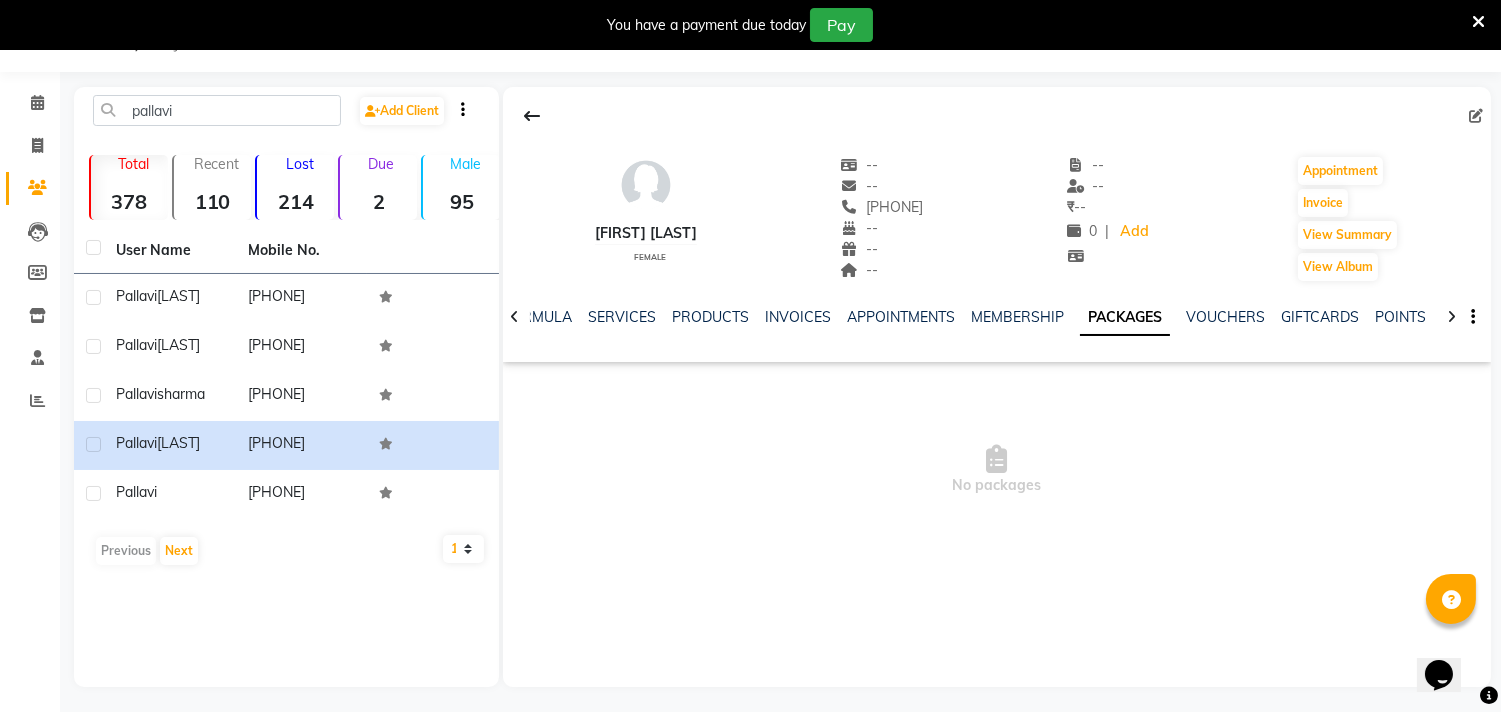 click on "NOTES FORMULA SERVICES PRODUCTS INVOICES APPOINTMENTS MEMBERSHIP PACKAGES VOUCHERS GIFTCARDS POINTS FORMS FAMILY CARDS WALLET" 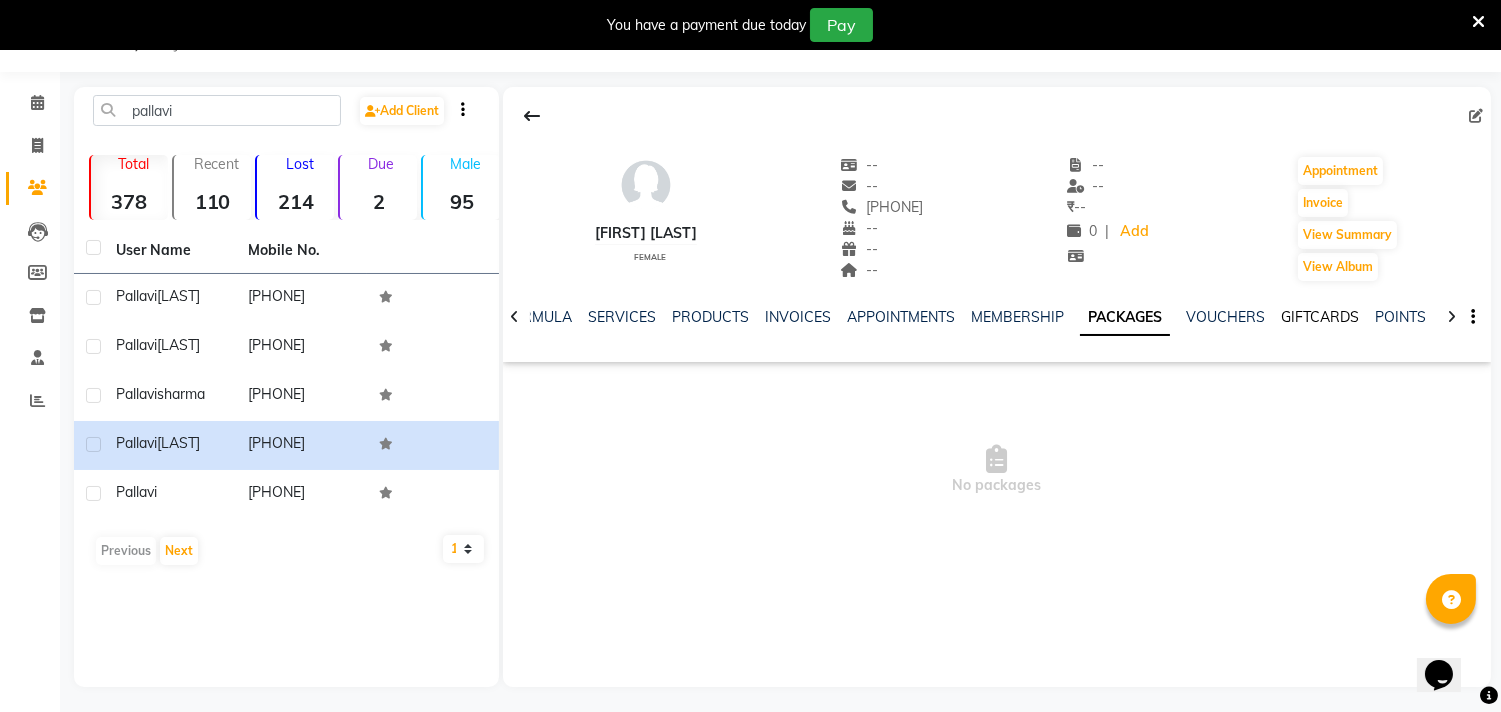 click on "GIFTCARDS" 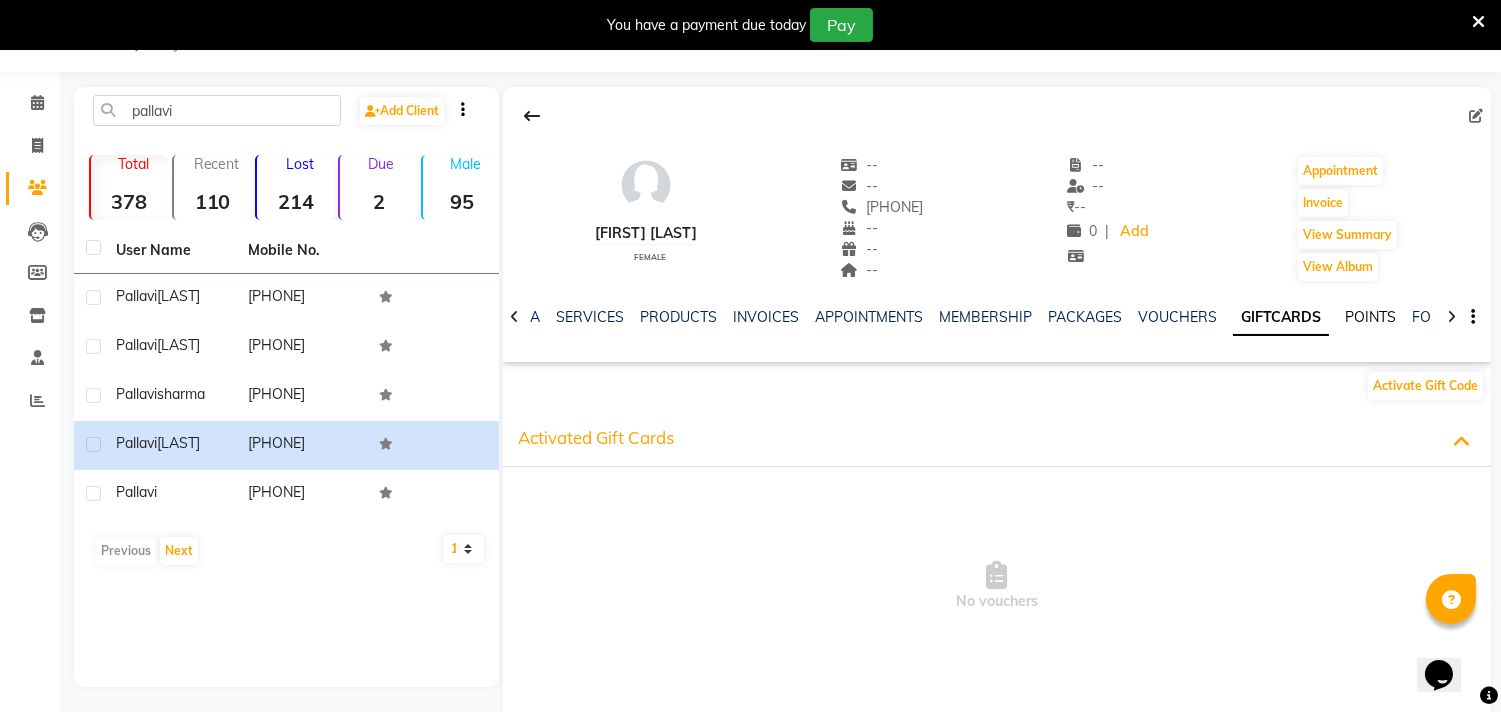 click on "POINTS" 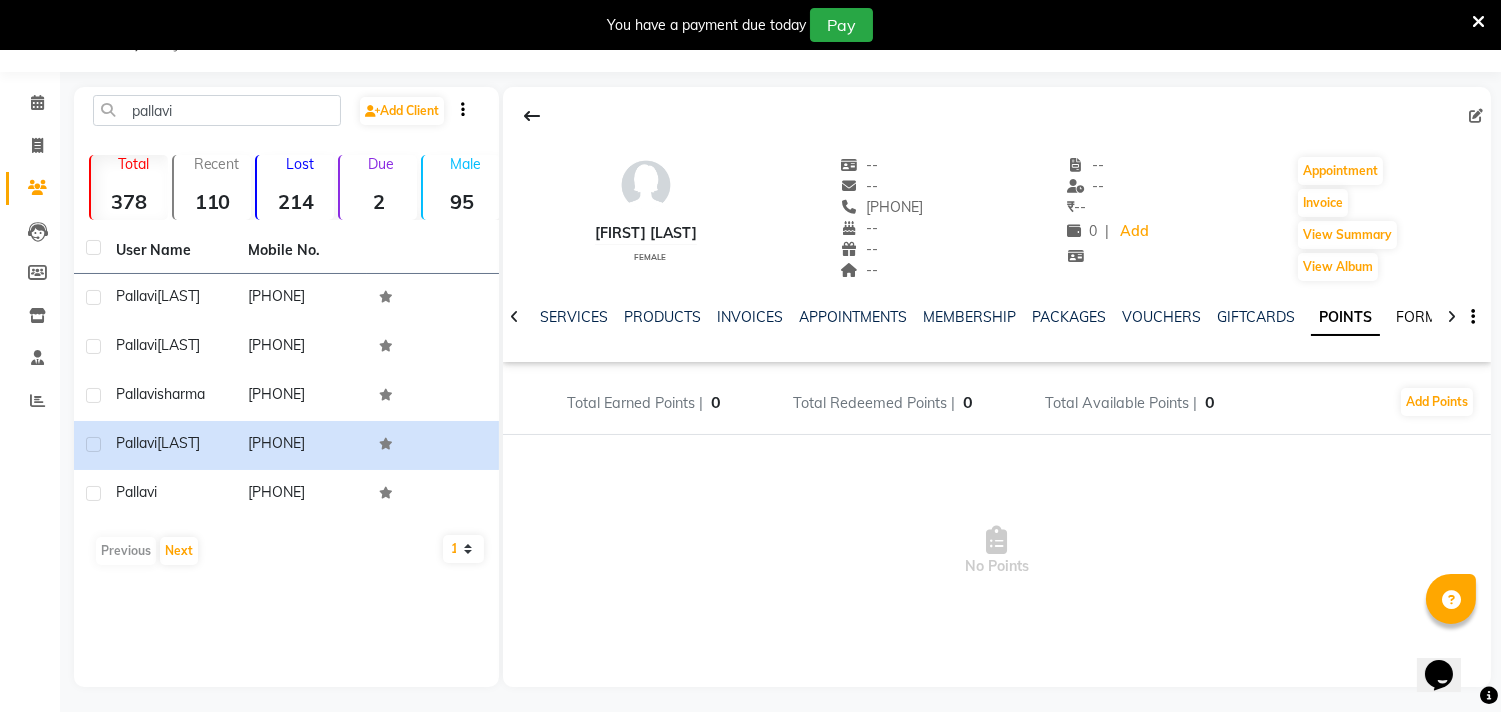 click on "FORMS" 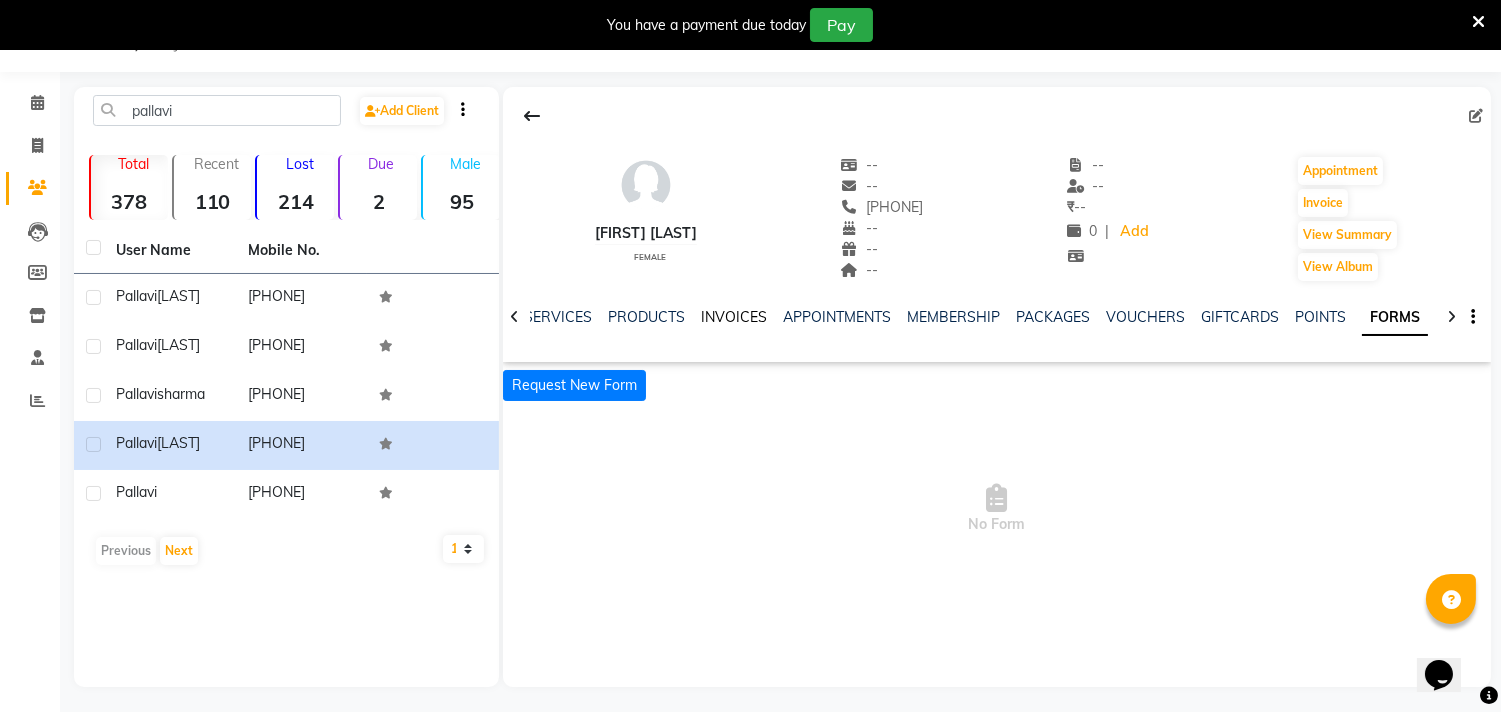click on "INVOICES" 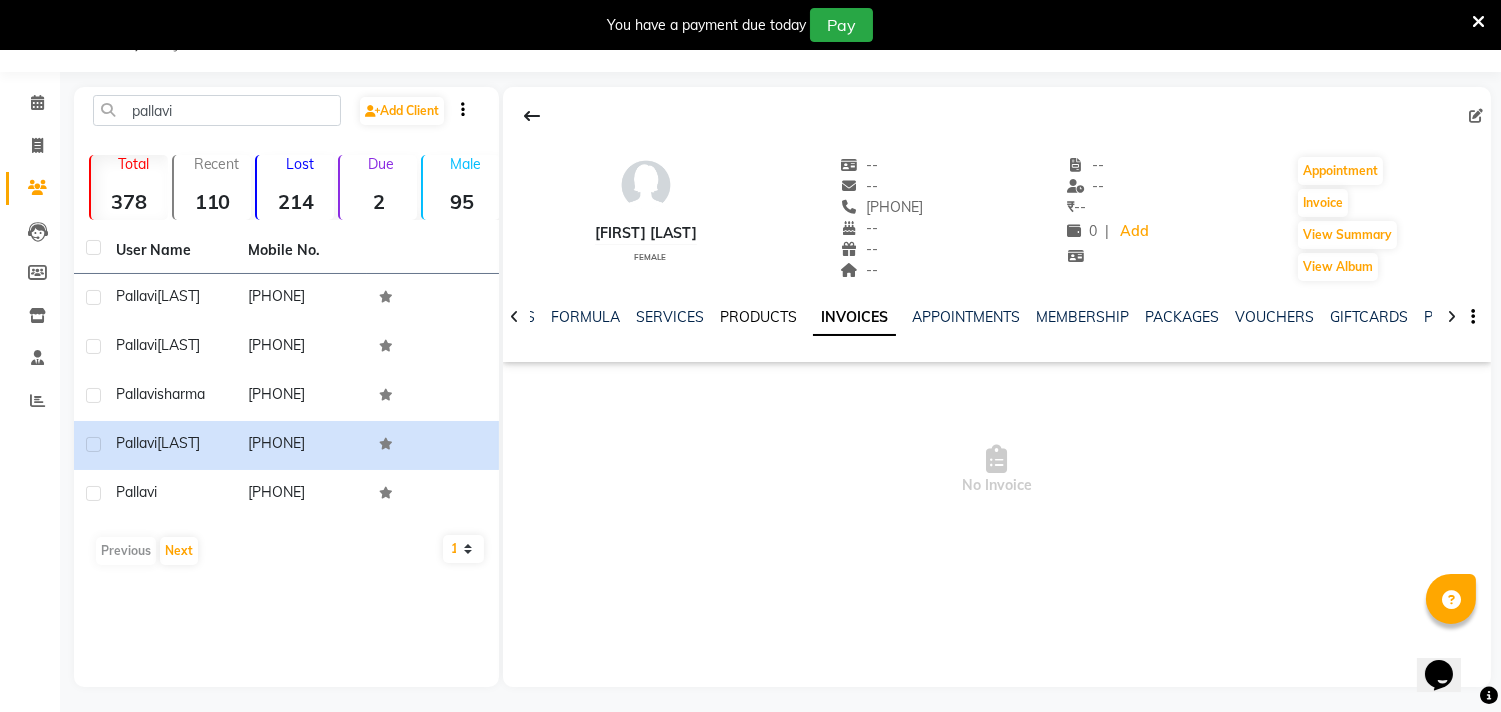 click on "PRODUCTS" 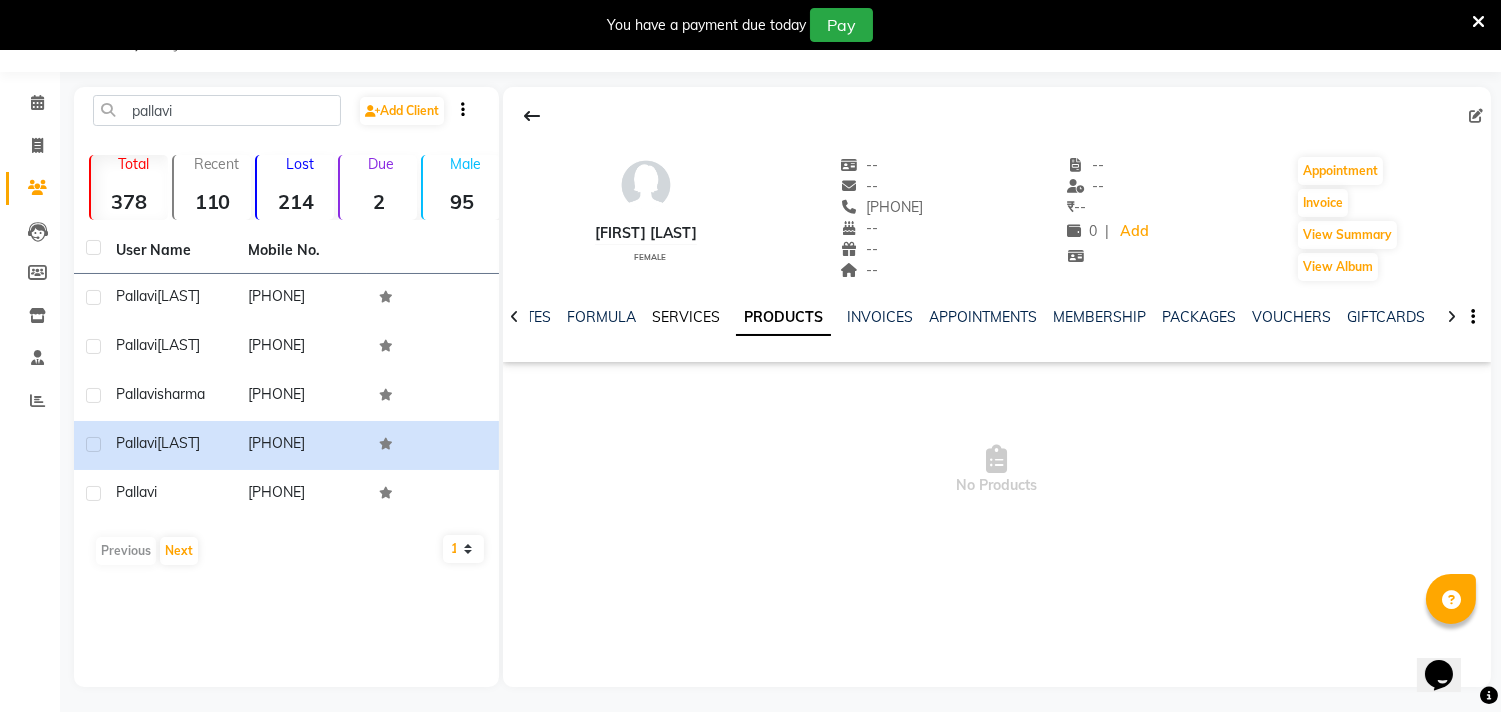 click on "SERVICES" 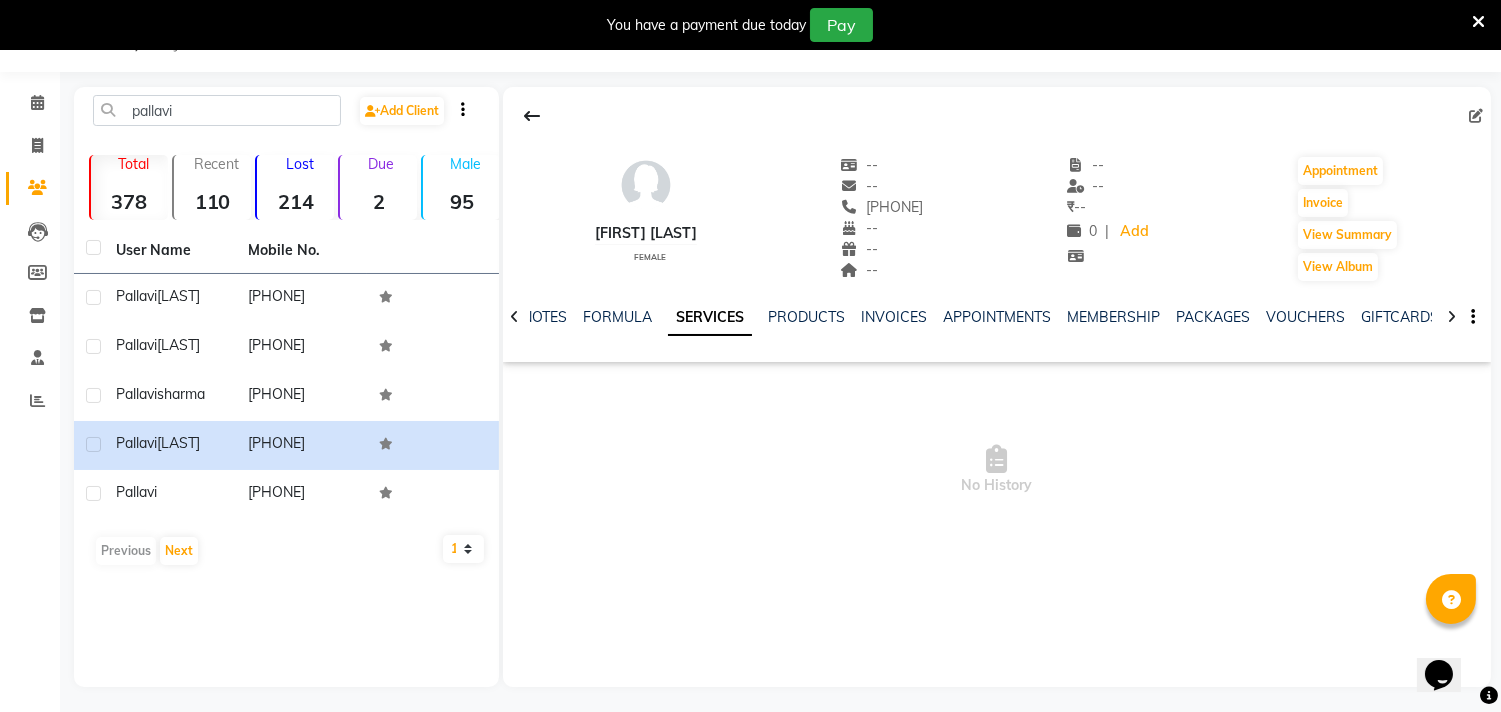 click on "NOTES FORMULA SERVICES PRODUCTS INVOICES APPOINTMENTS MEMBERSHIP PACKAGES VOUCHERS GIFTCARDS POINTS FORMS FAMILY CARDS WALLET" 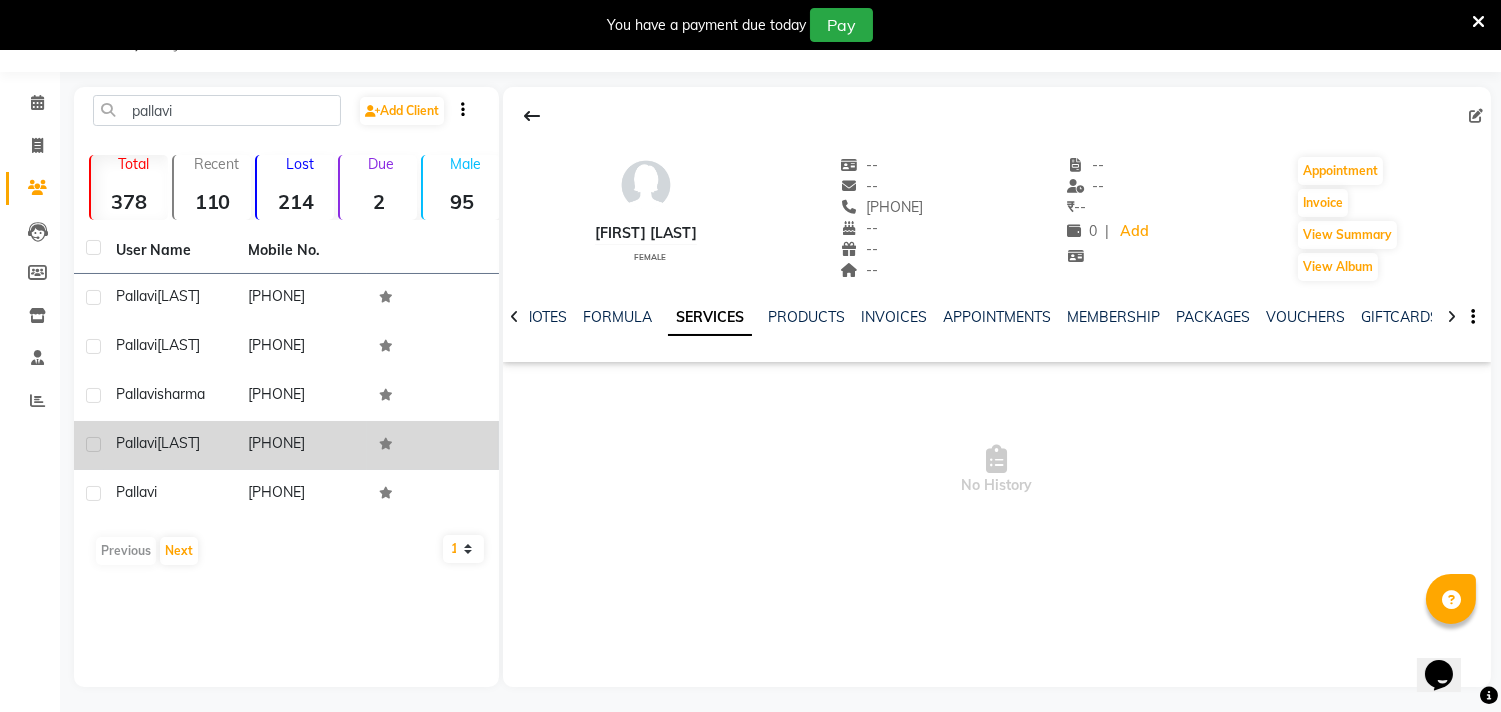 click on "[PHONE]" 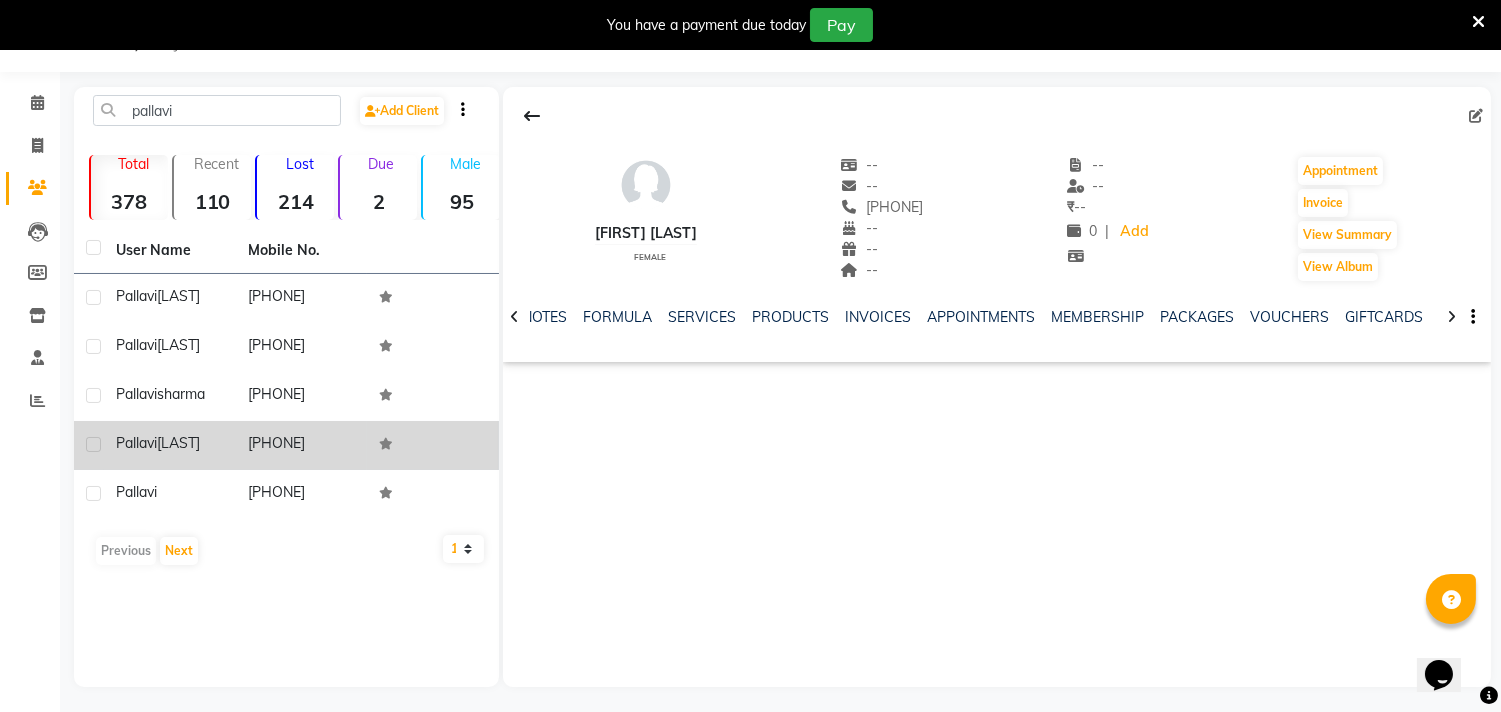 click on "[PHONE]" 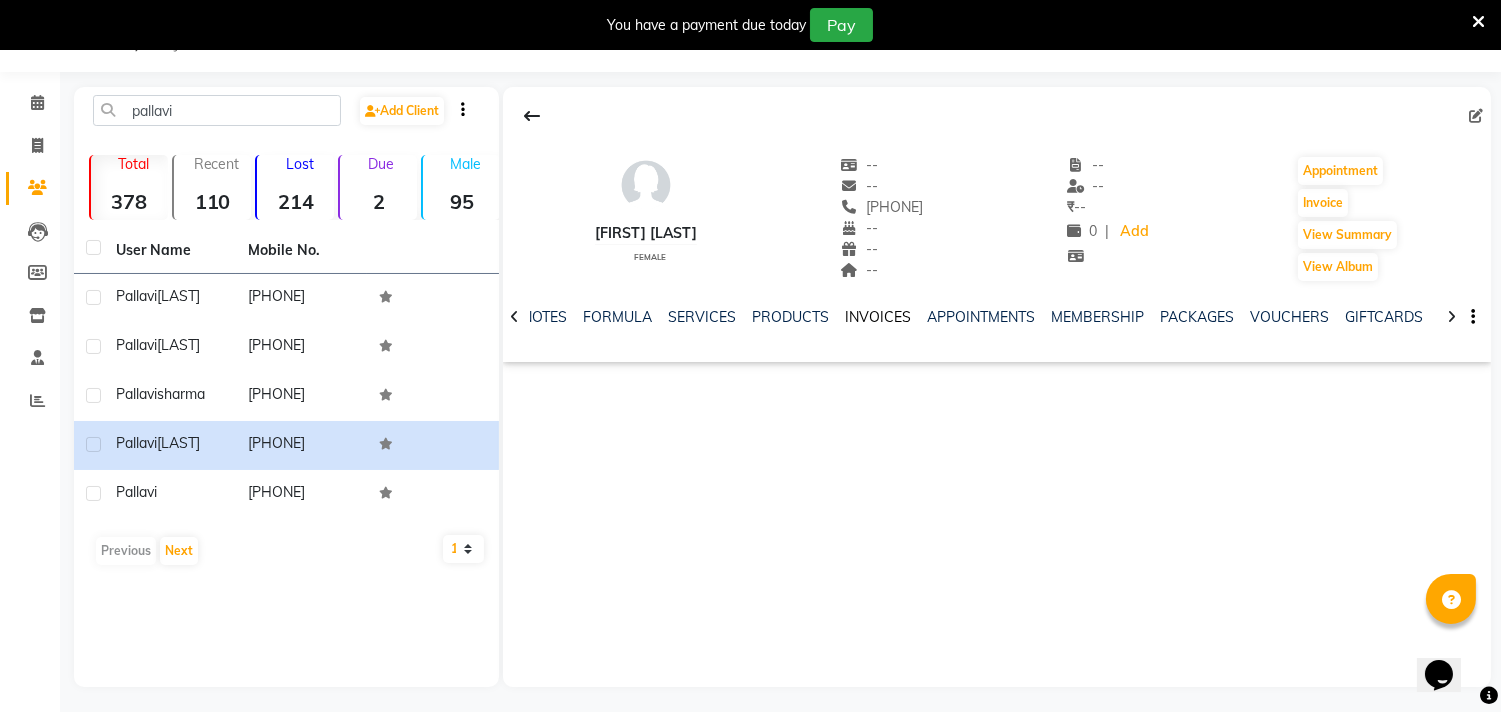click on "INVOICES" 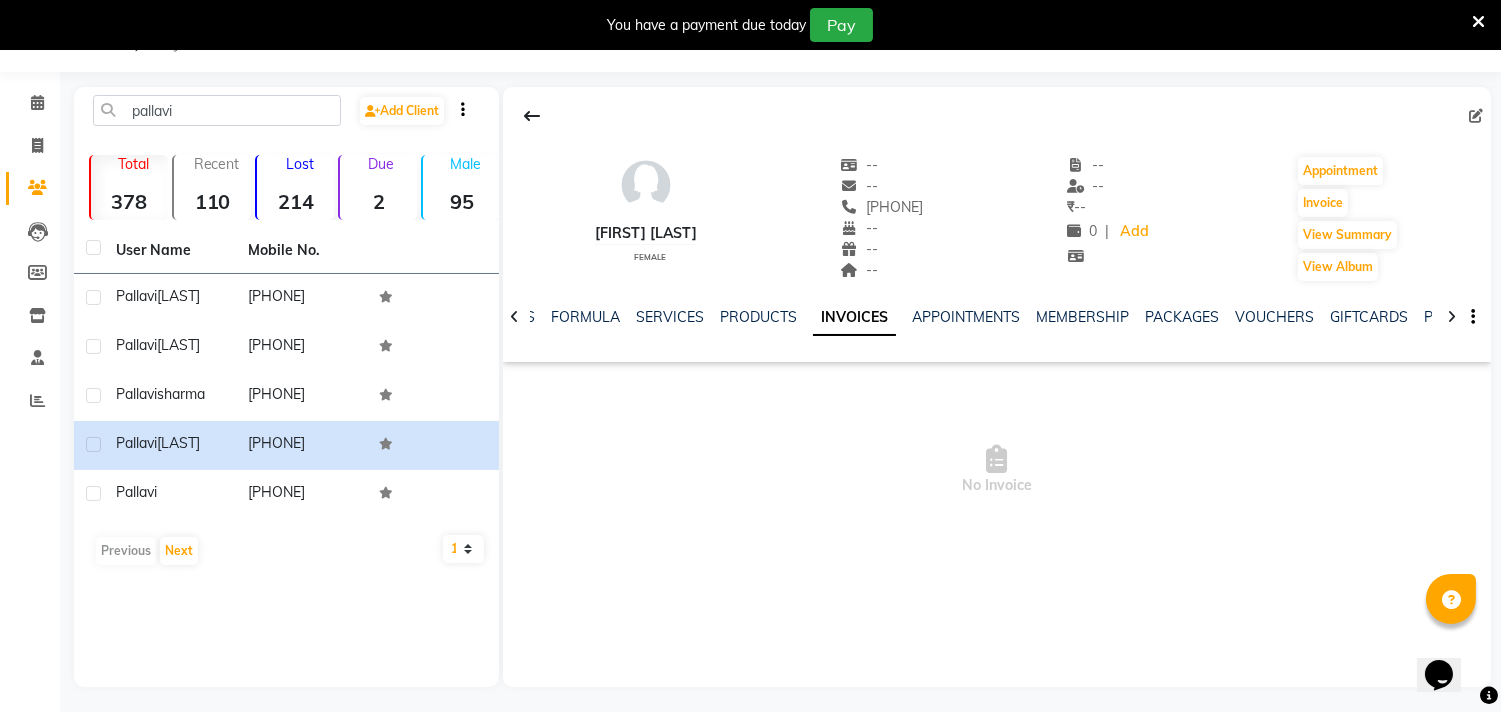 click on "INVOICES" 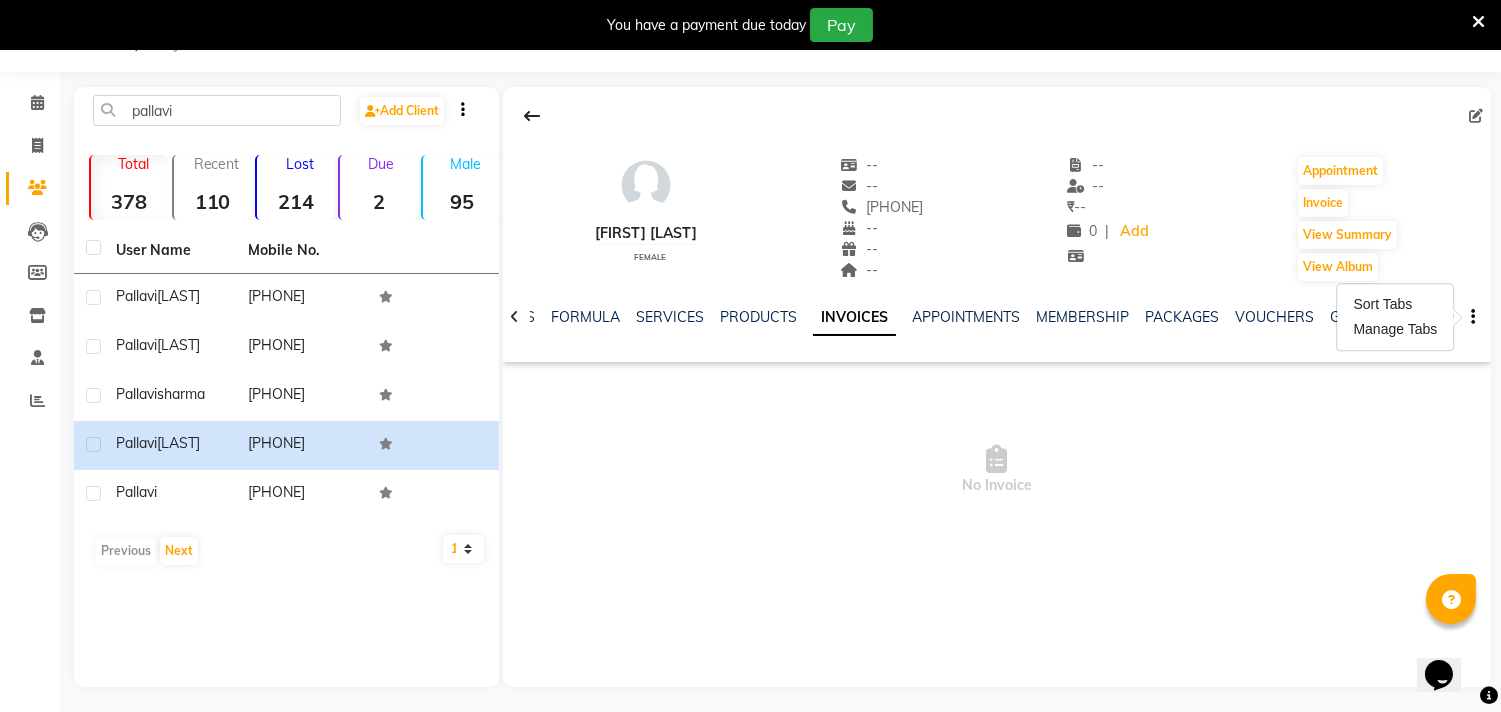 click on "No Invoice" at bounding box center (997, 470) 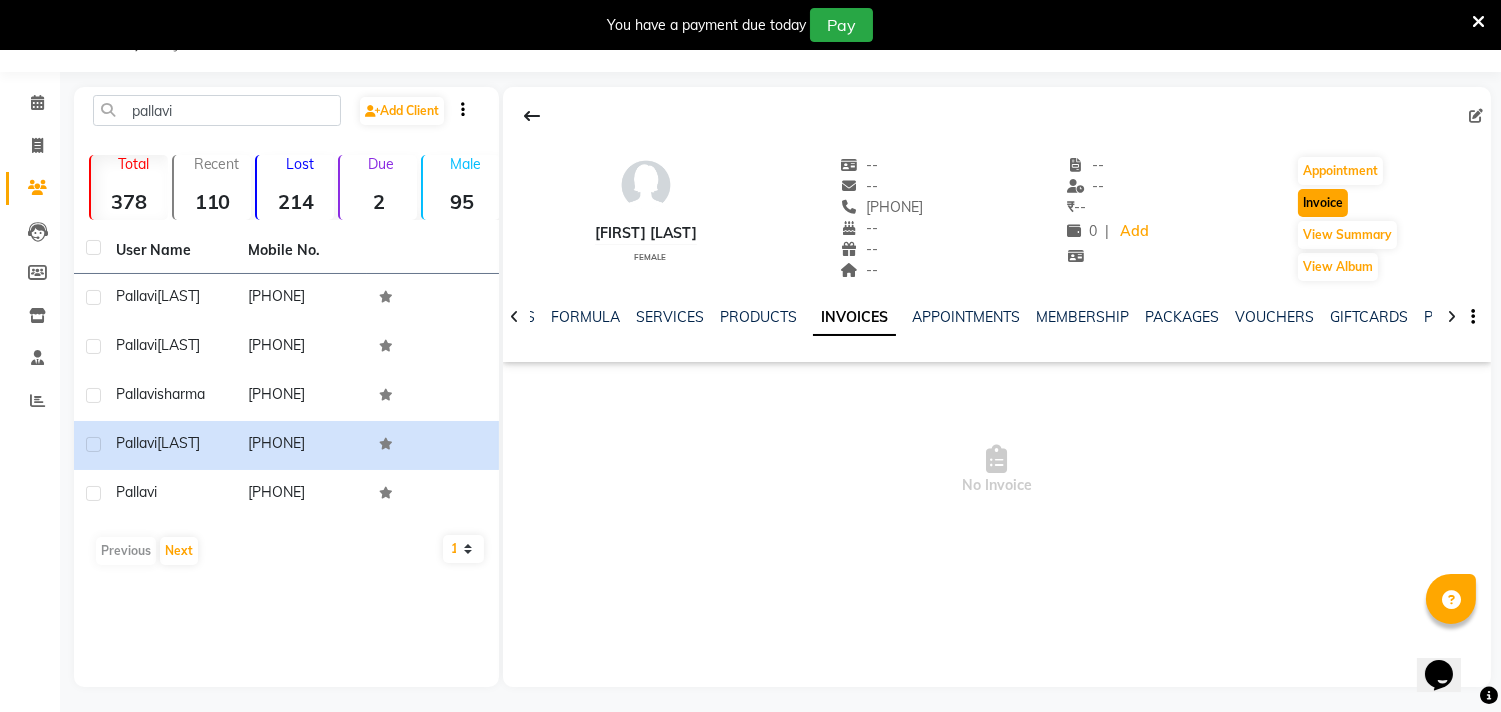 click on "Invoice" 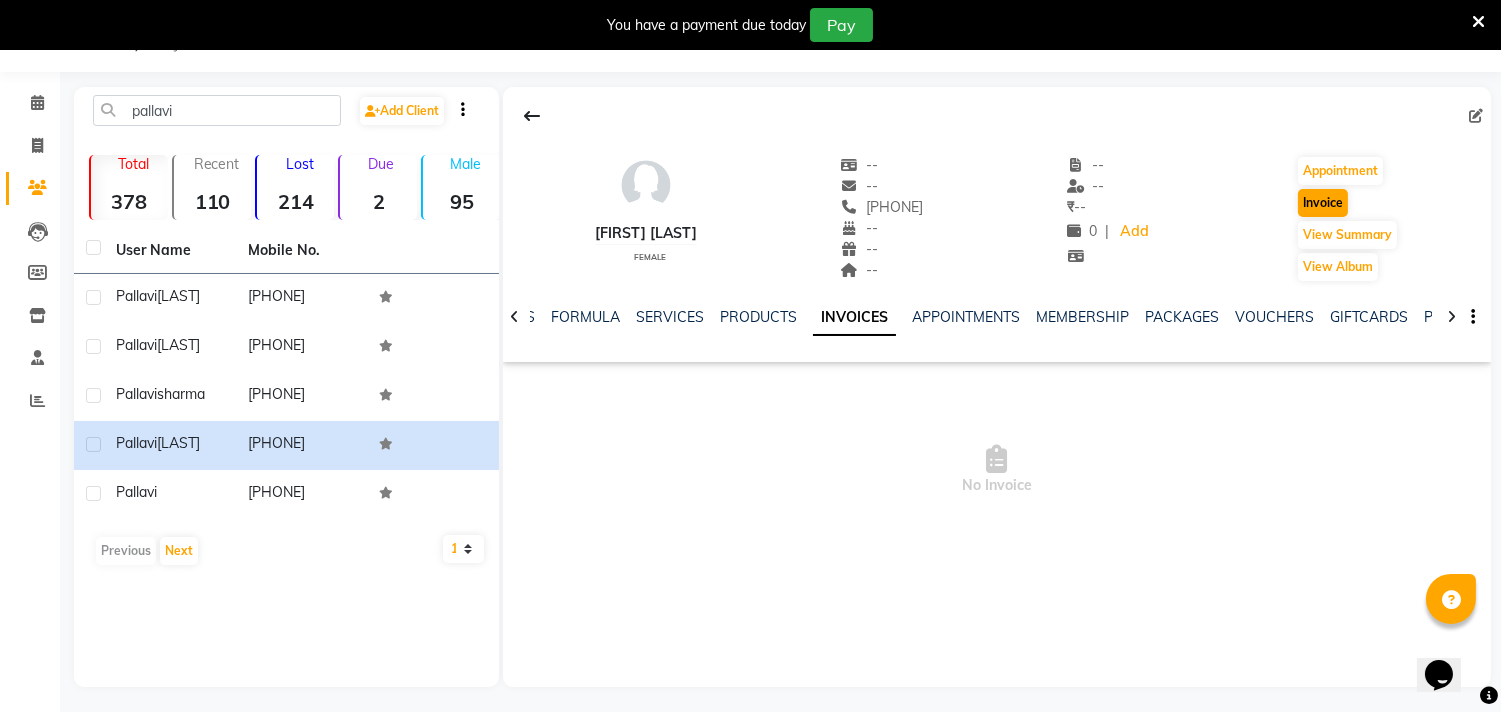 select on "7195" 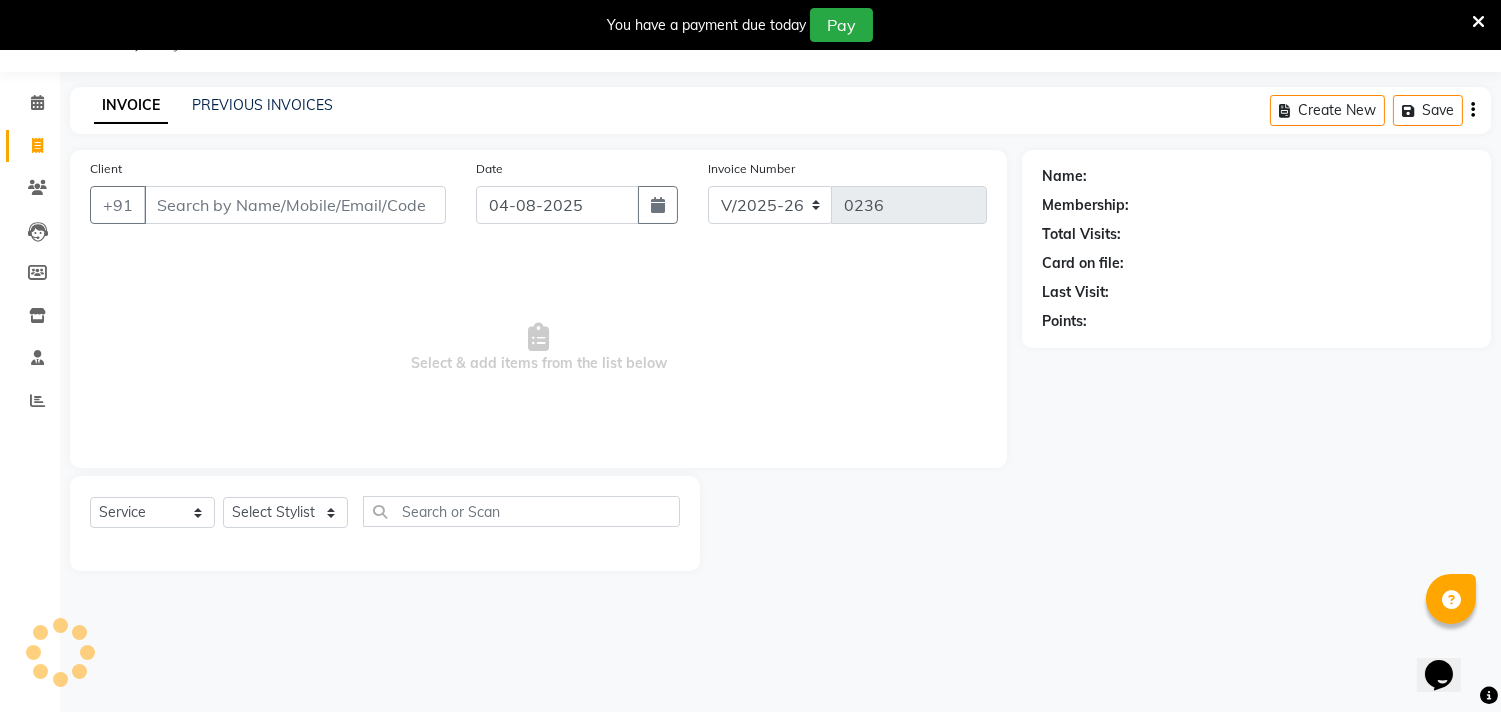 type on "[PHONE]" 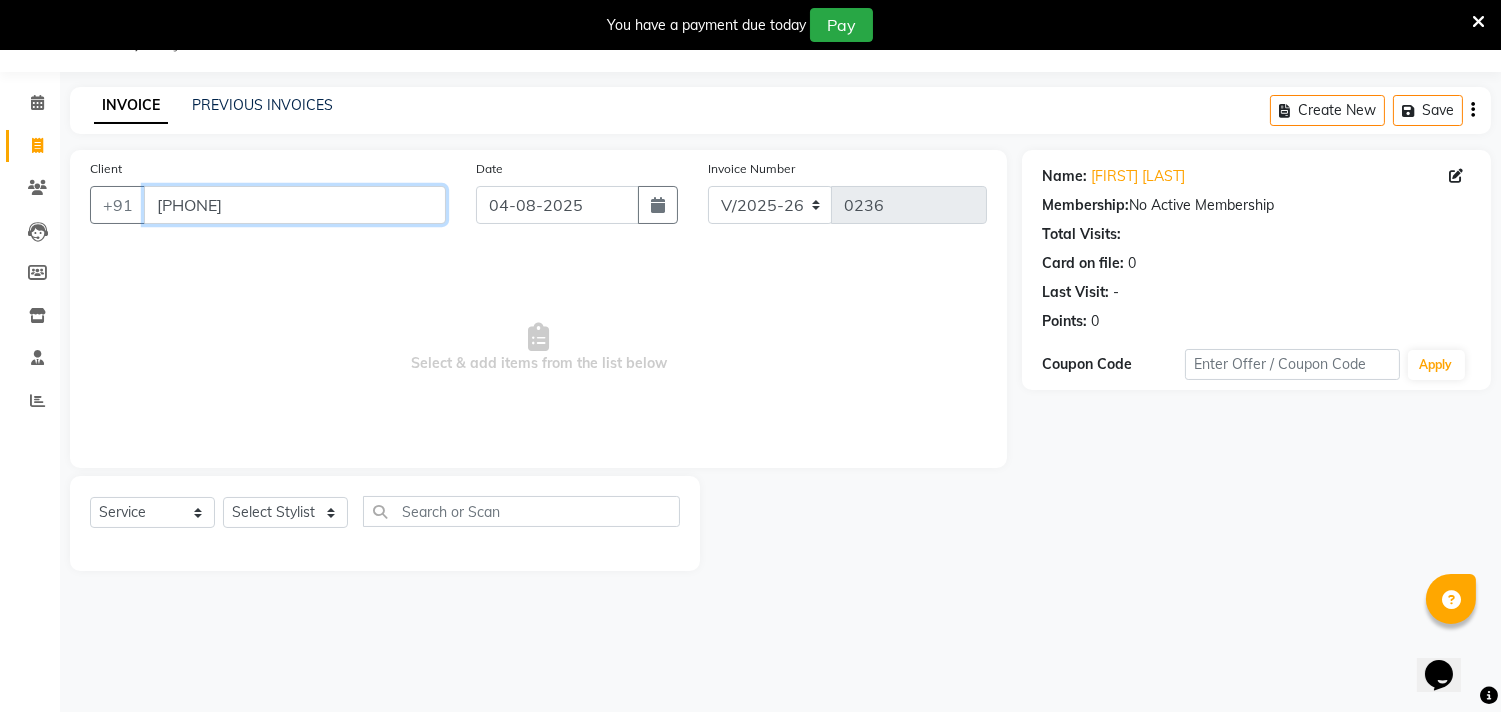 drag, startPoint x: 146, startPoint y: 202, endPoint x: 323, endPoint y: 201, distance: 177.00282 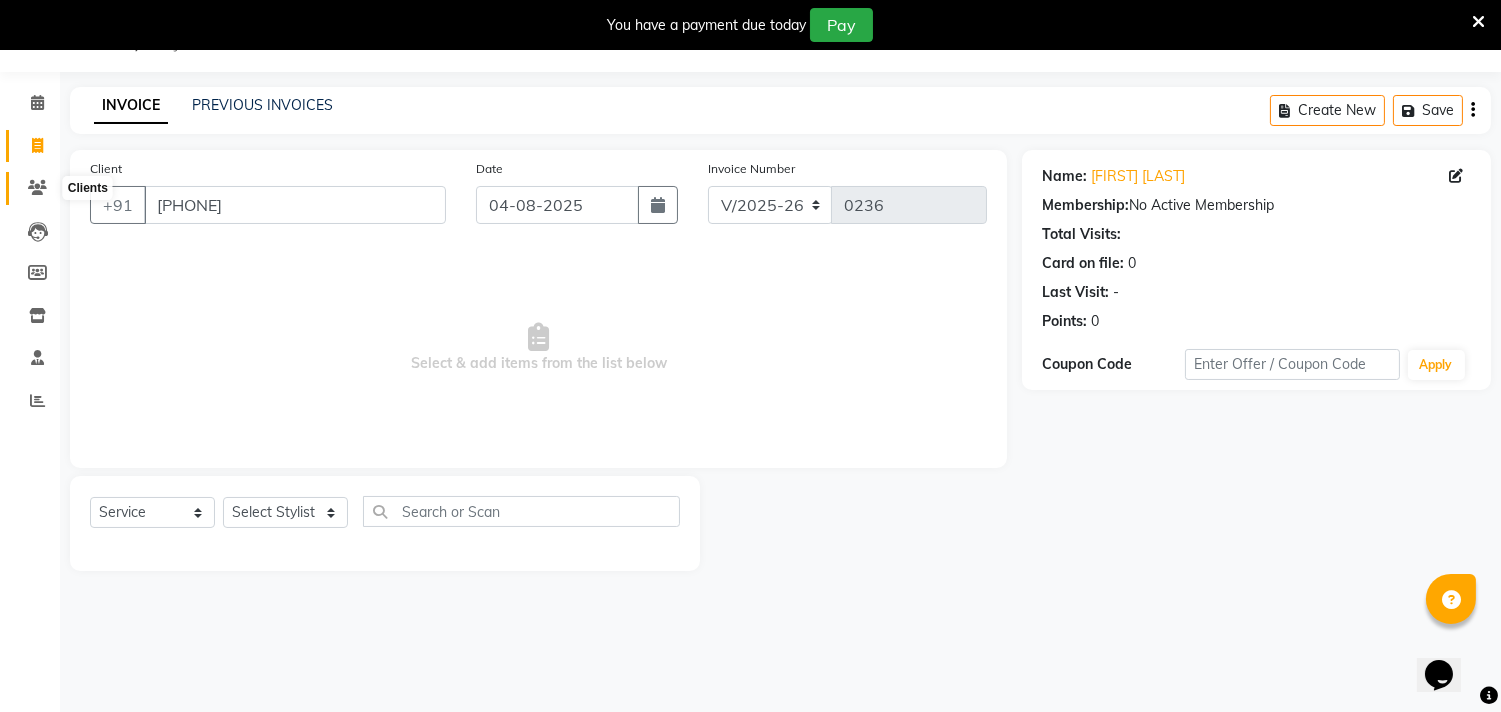 click 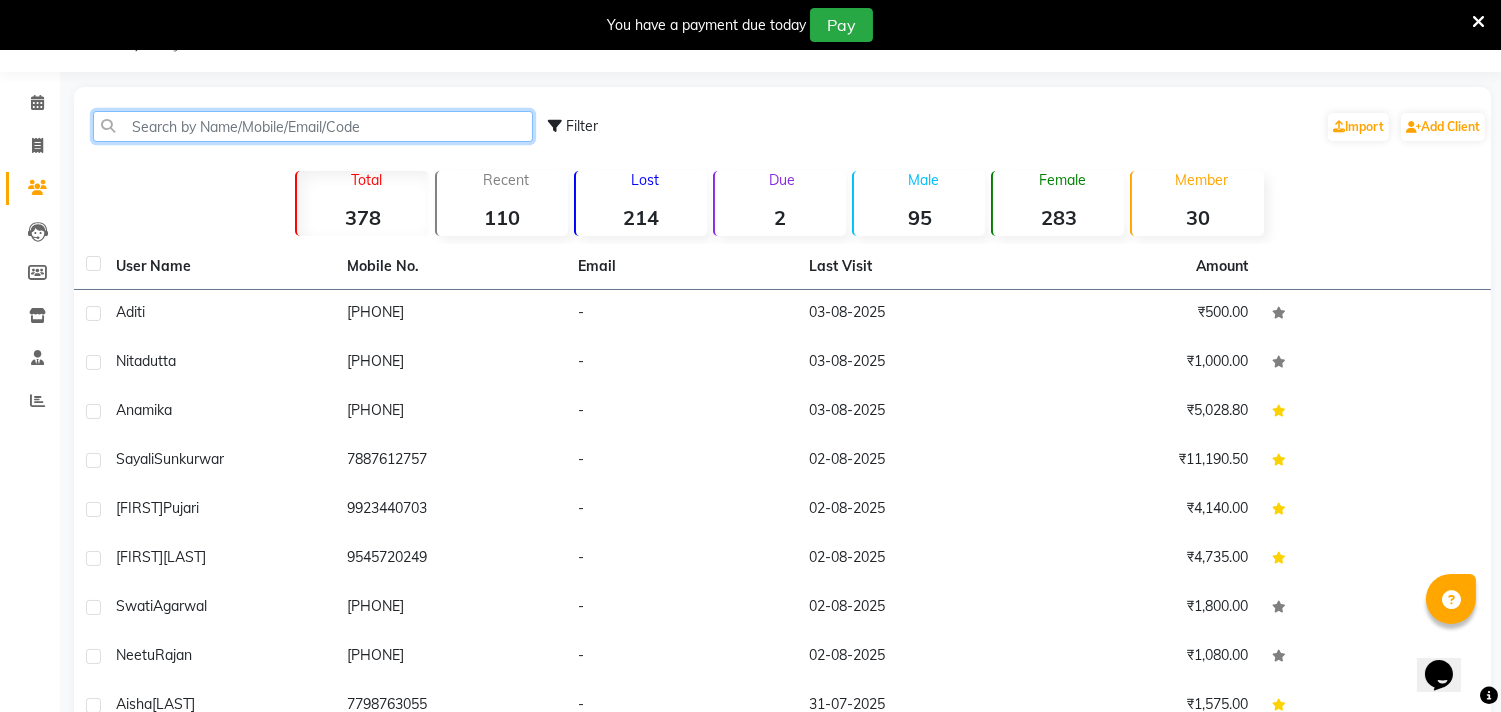 click 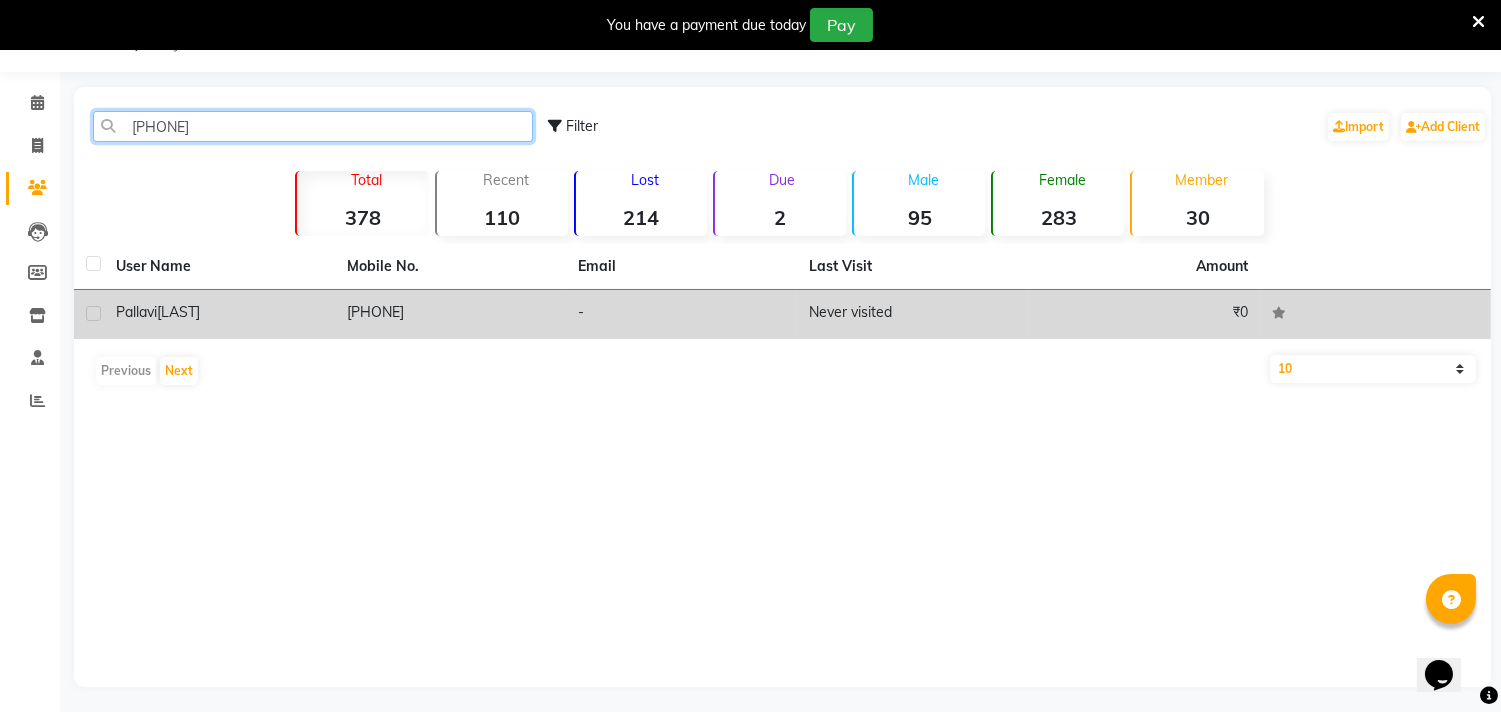 type on "[PHONE]" 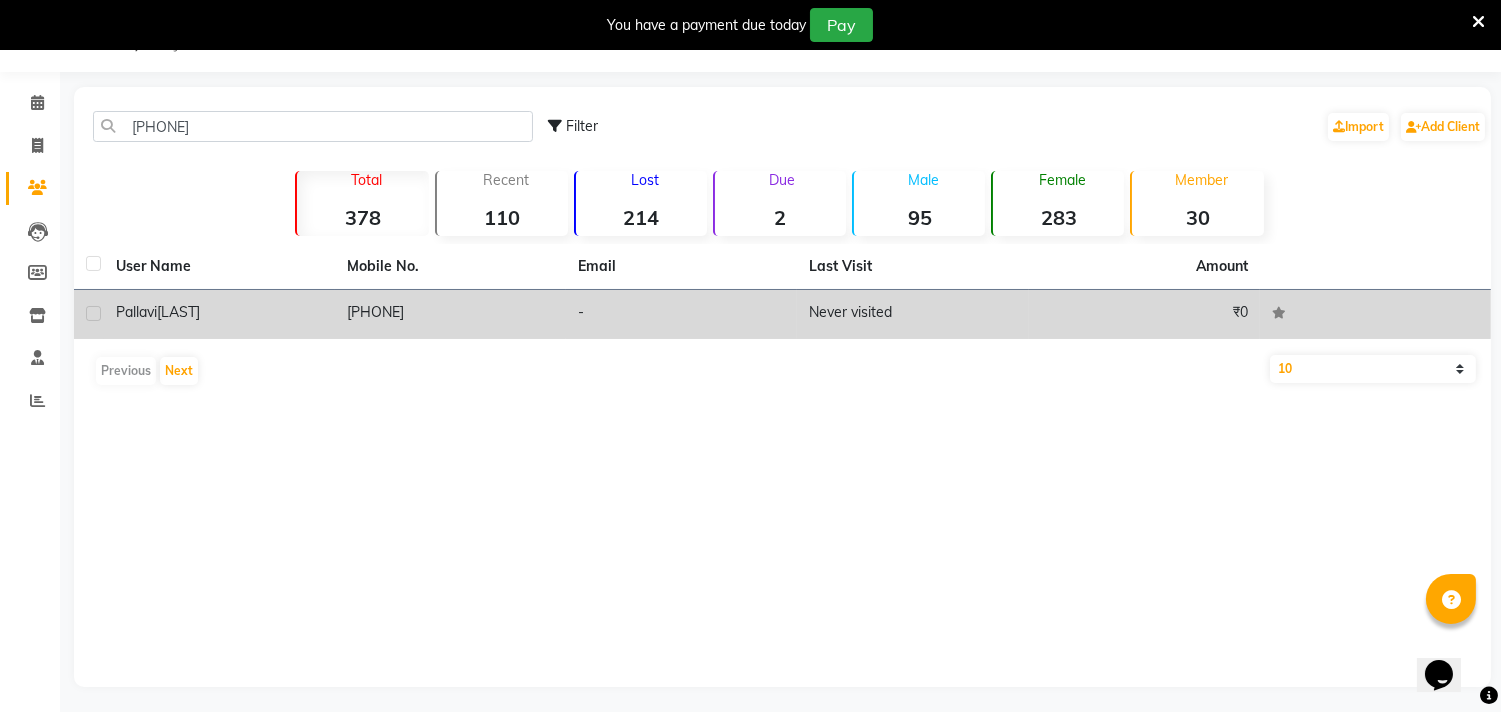 click on "[PHONE]" 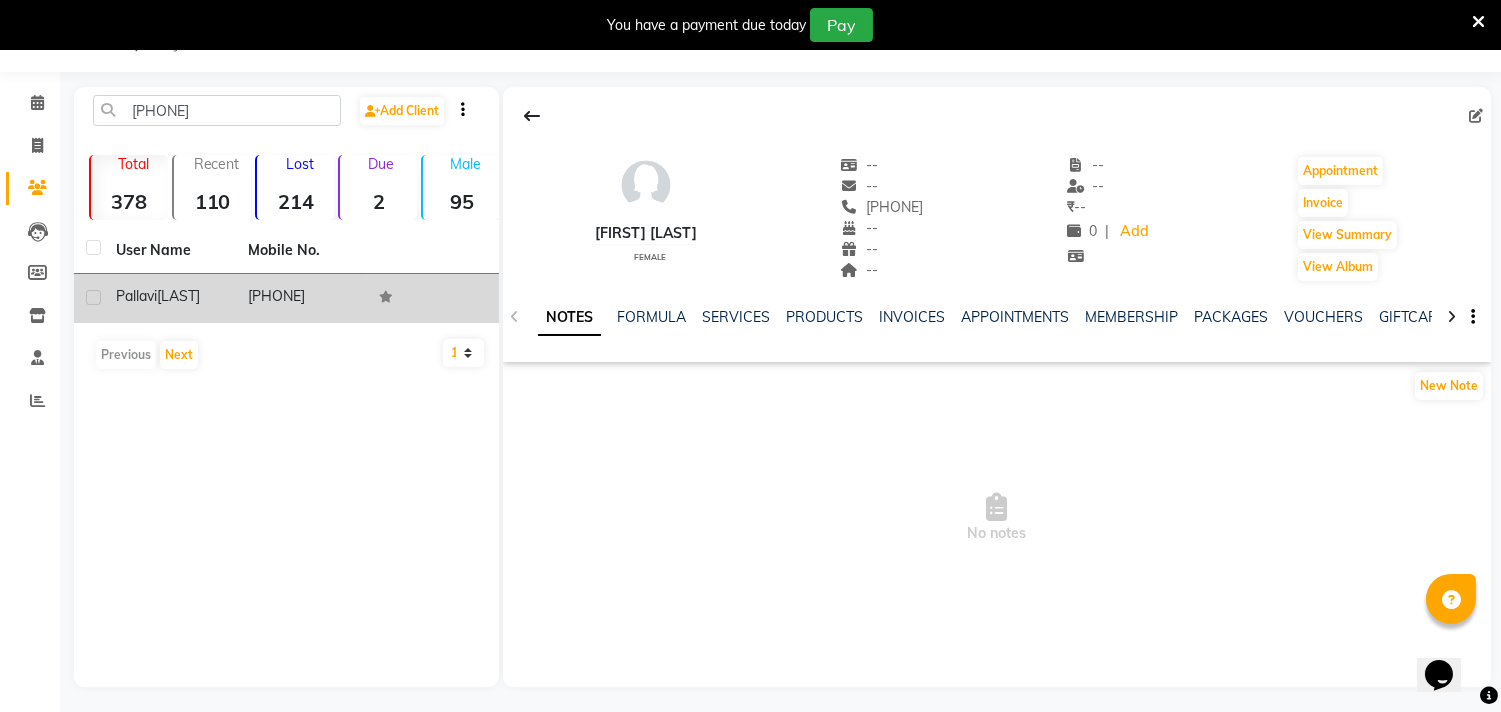 click on "[PHONE]" 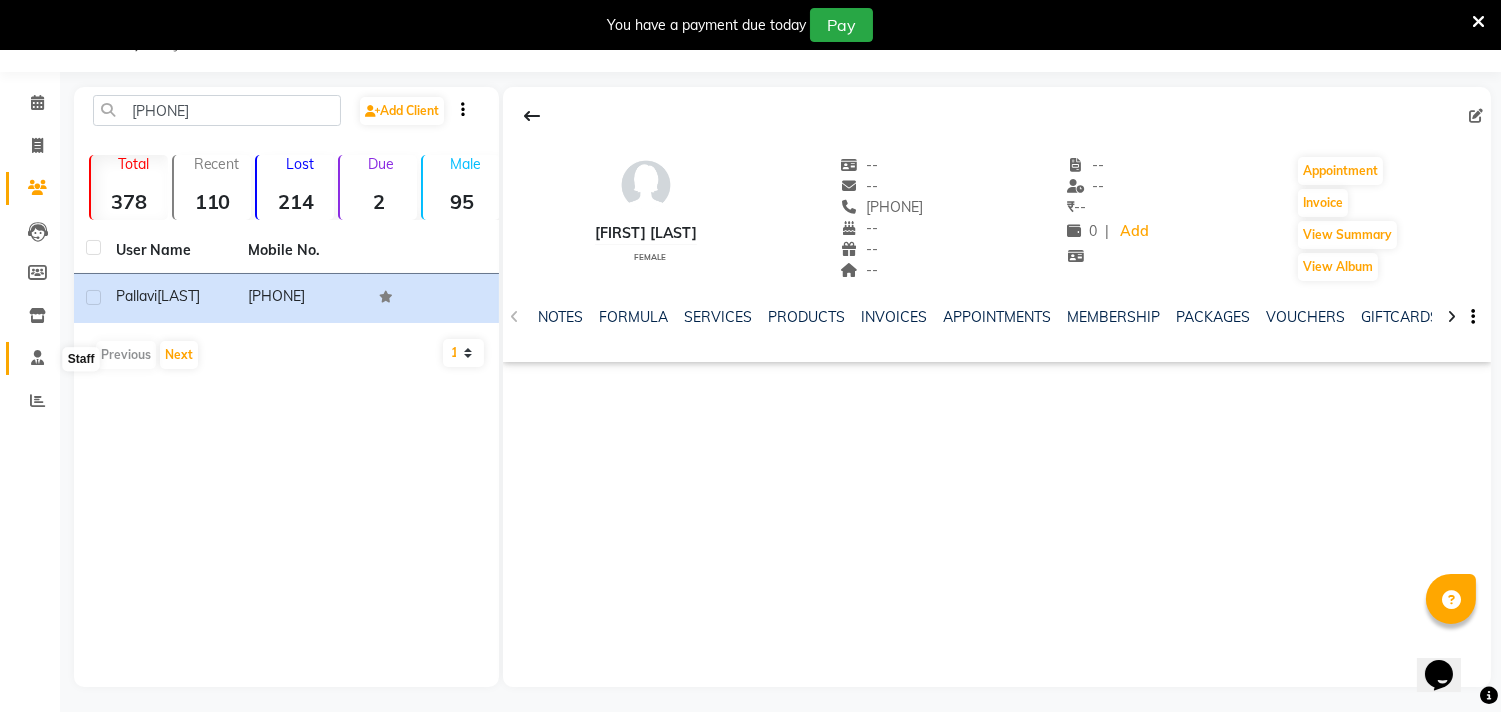 click 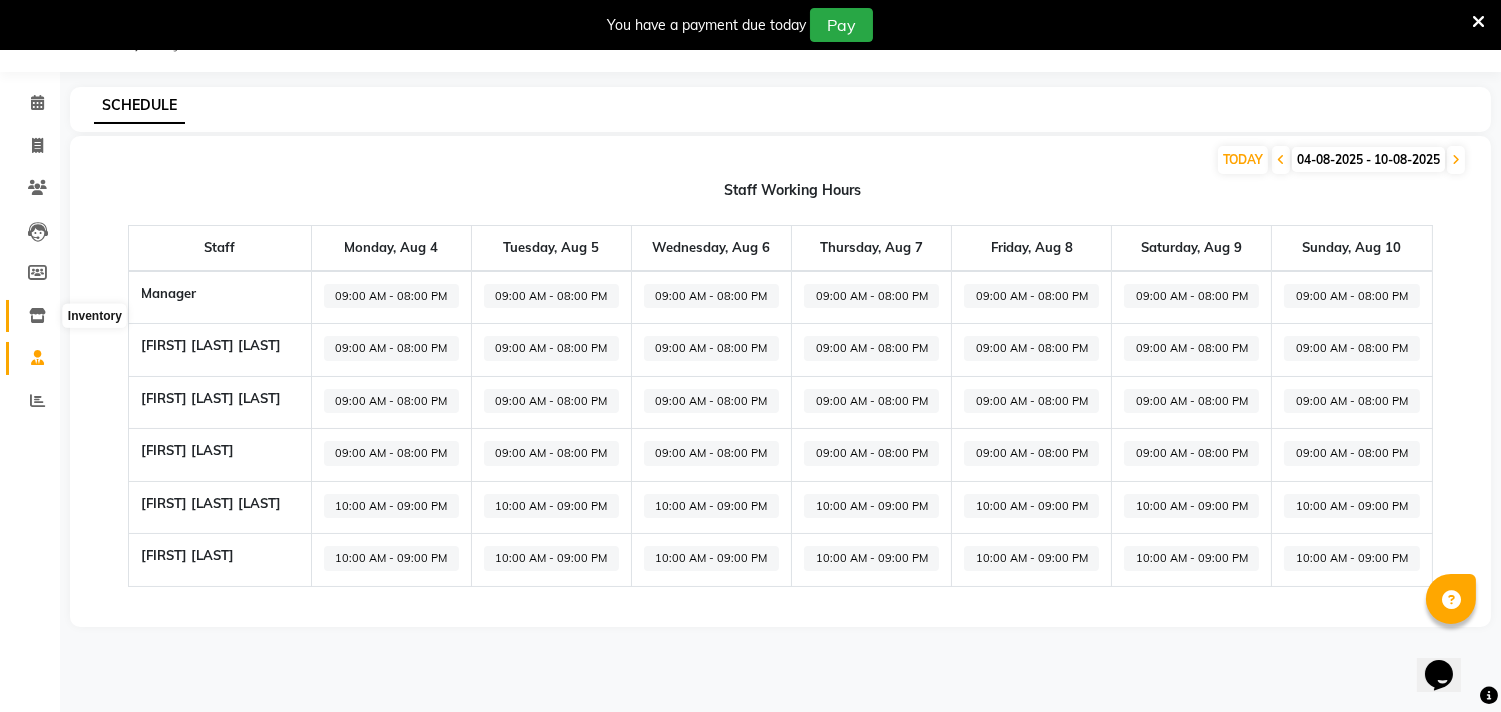 click 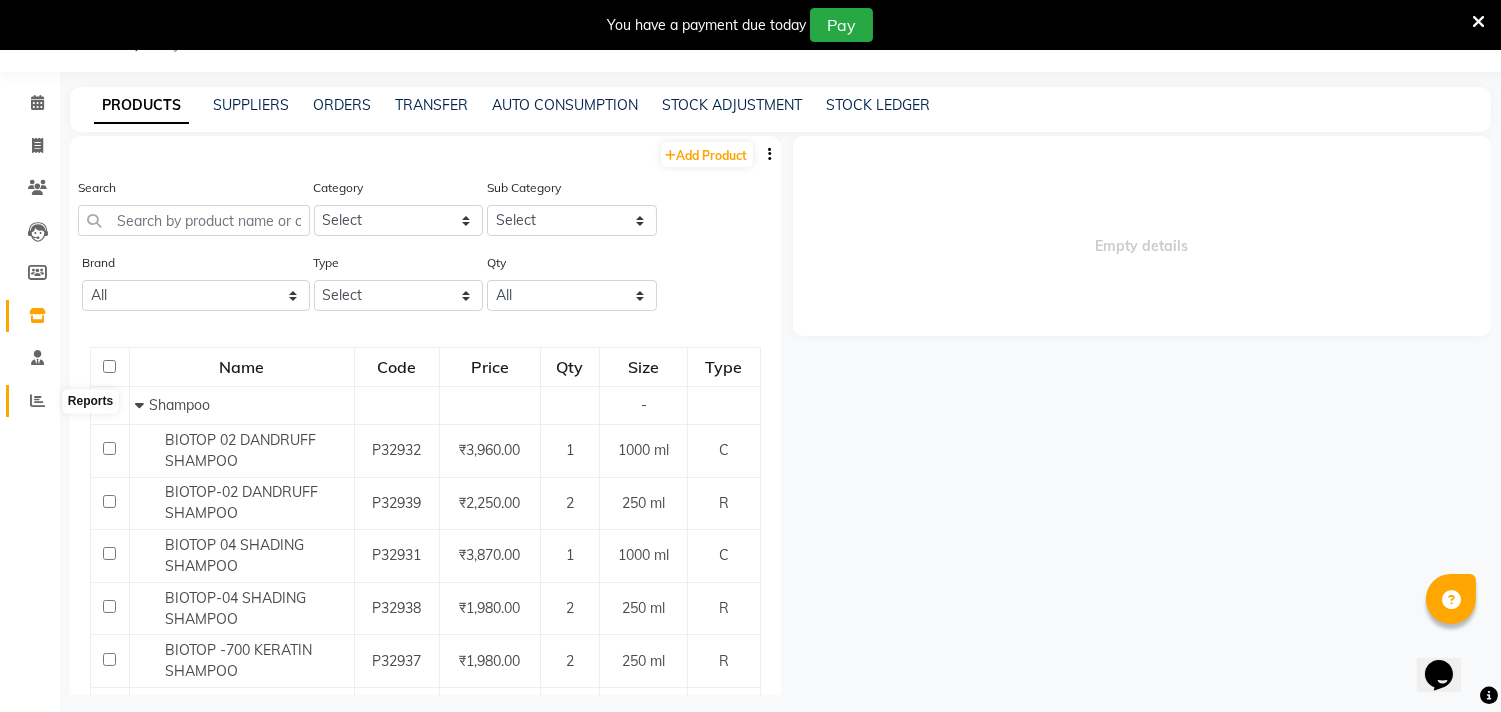 click 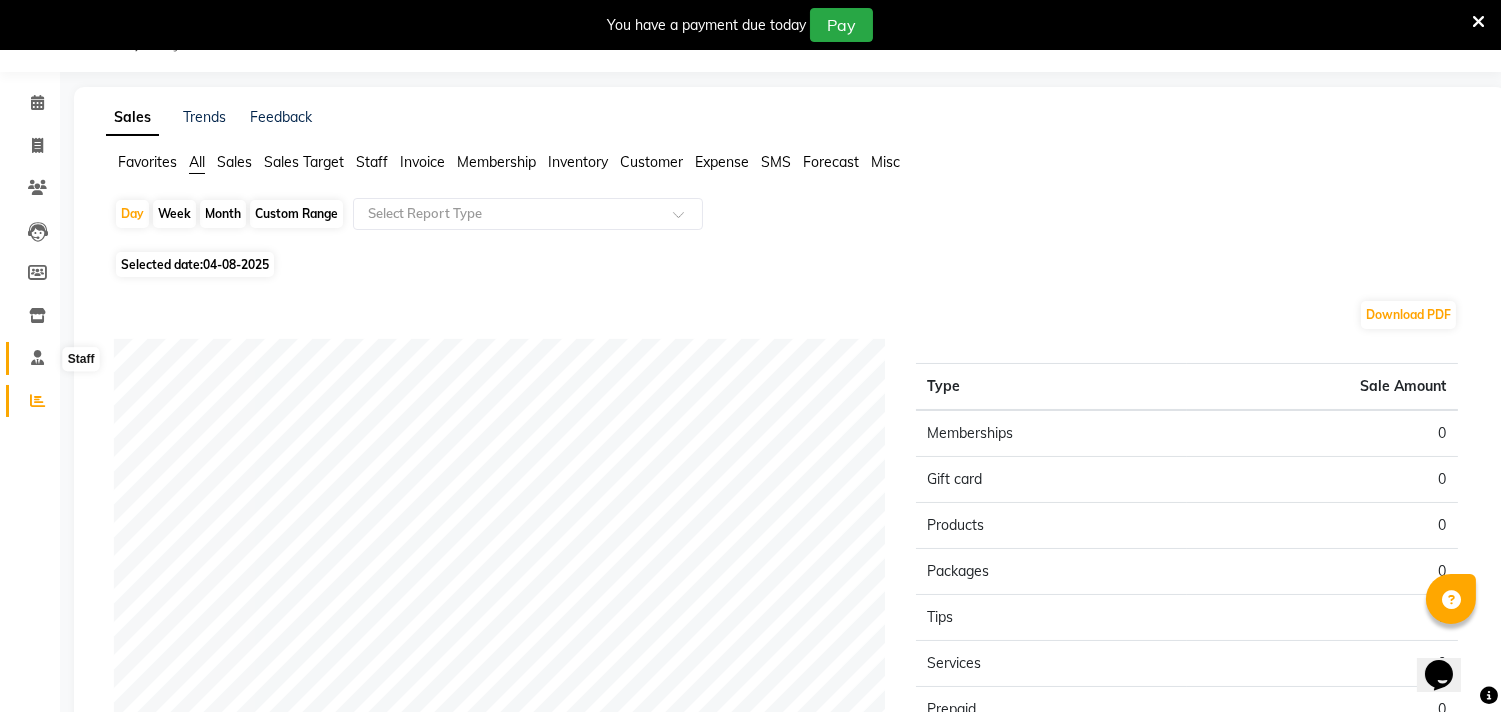 click 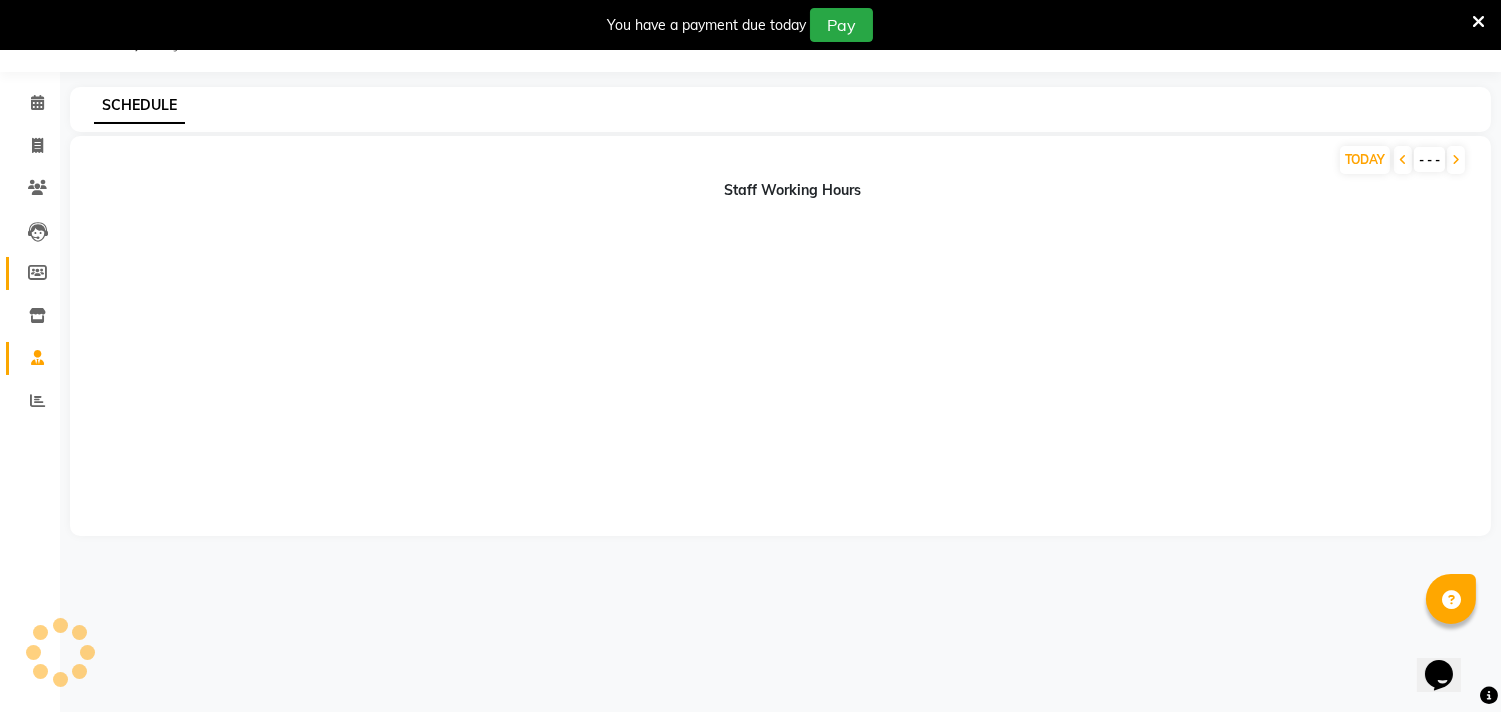 click on "Members" 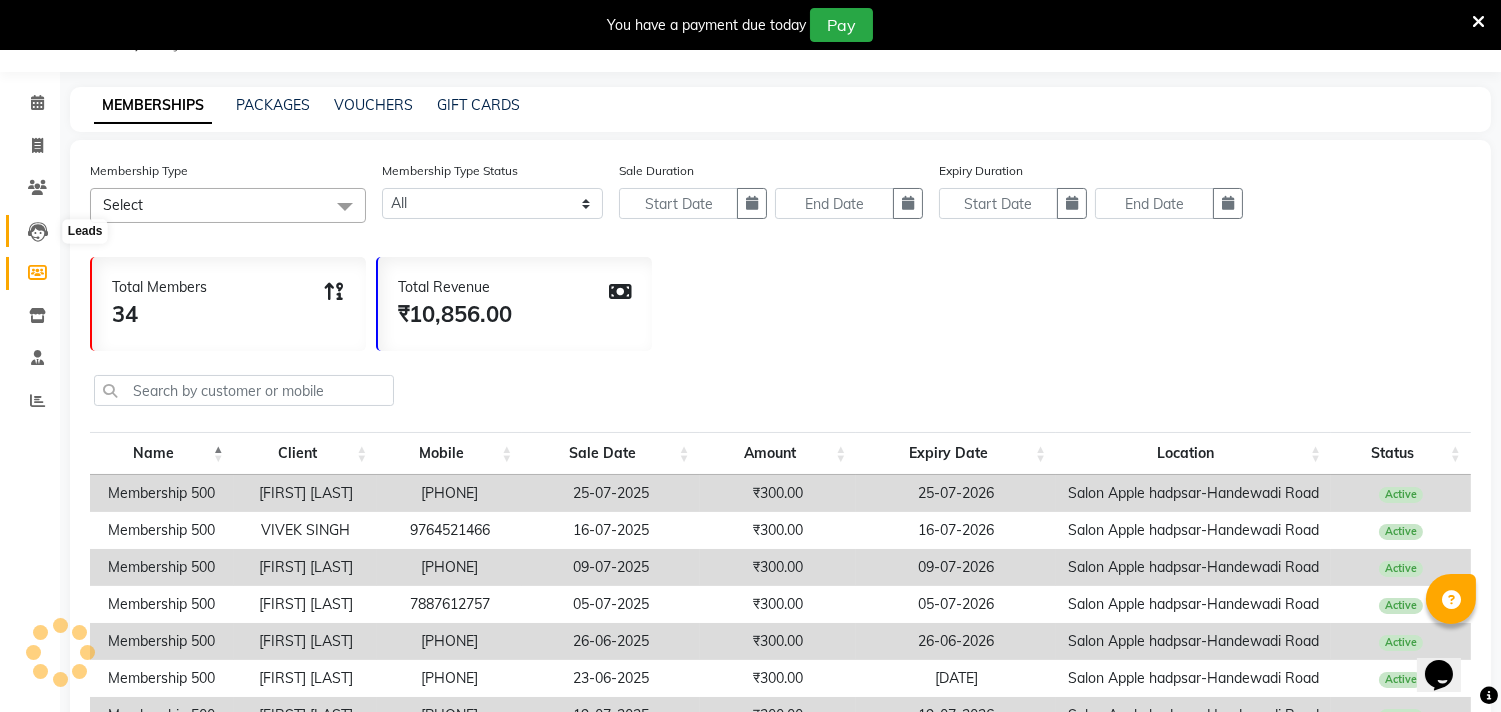 click 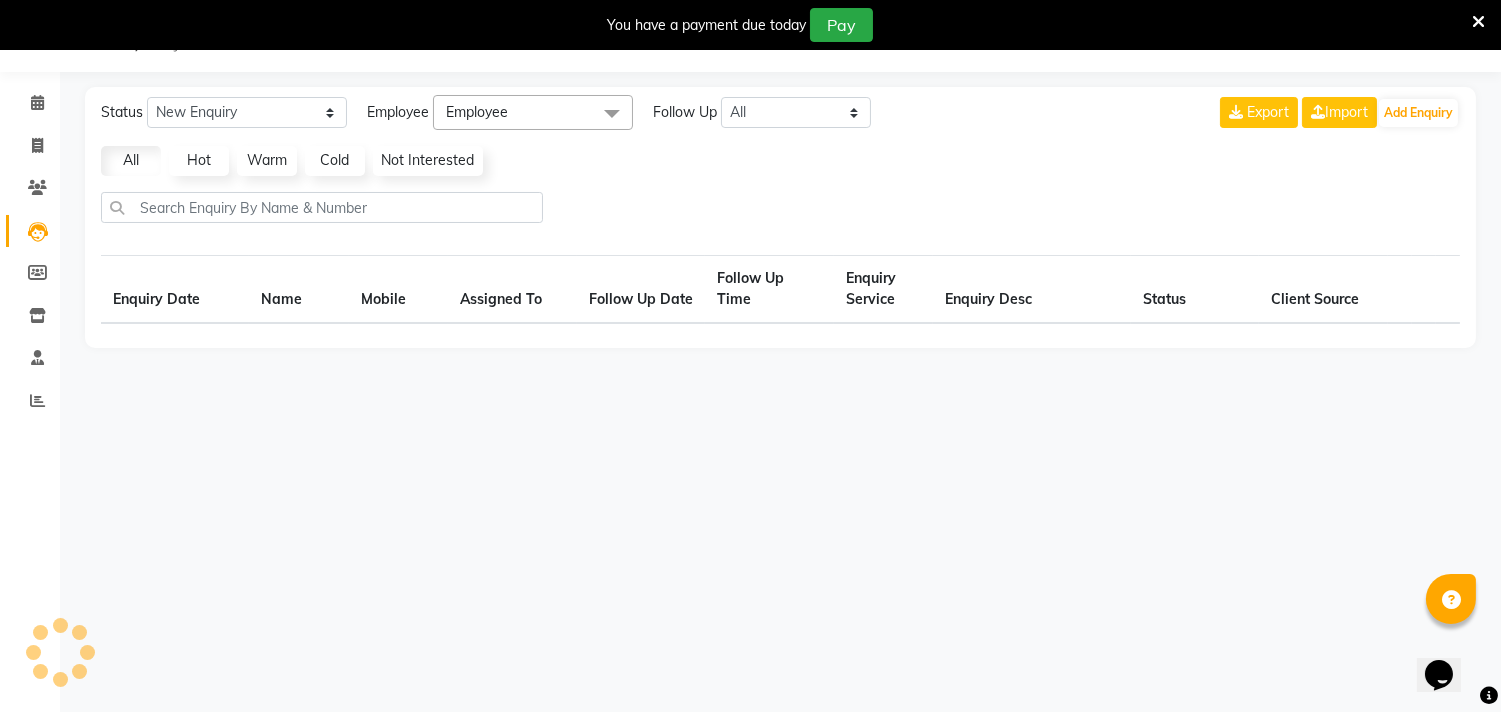 select on "10" 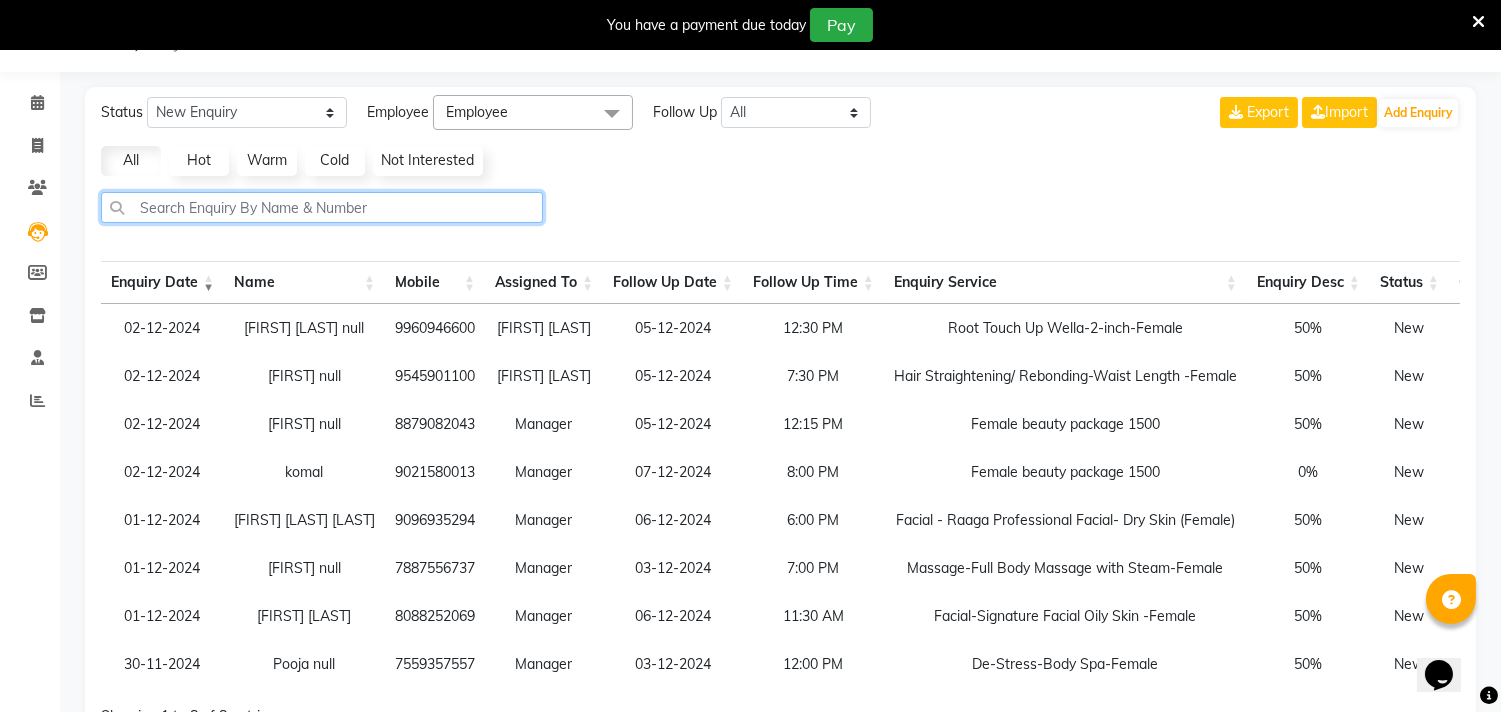 click 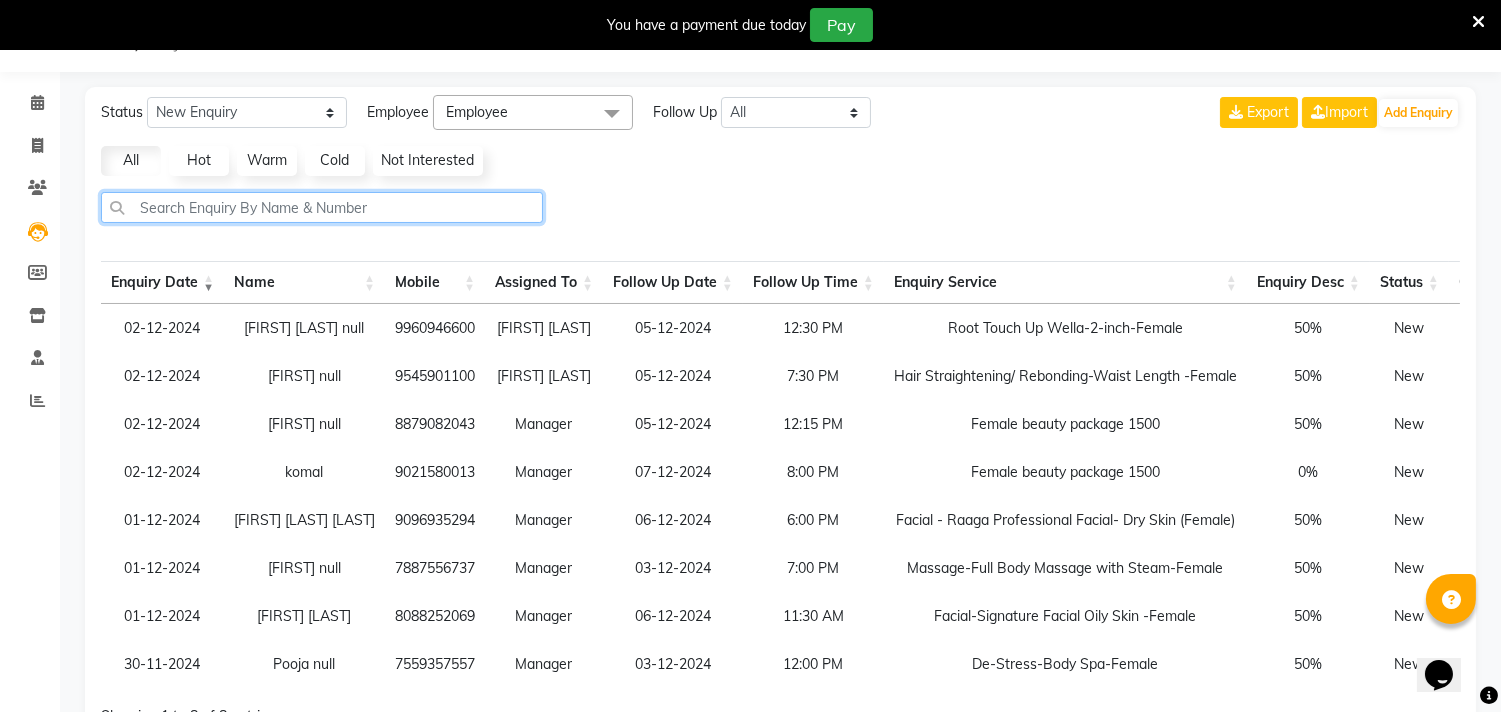 paste on "[PHONE]" 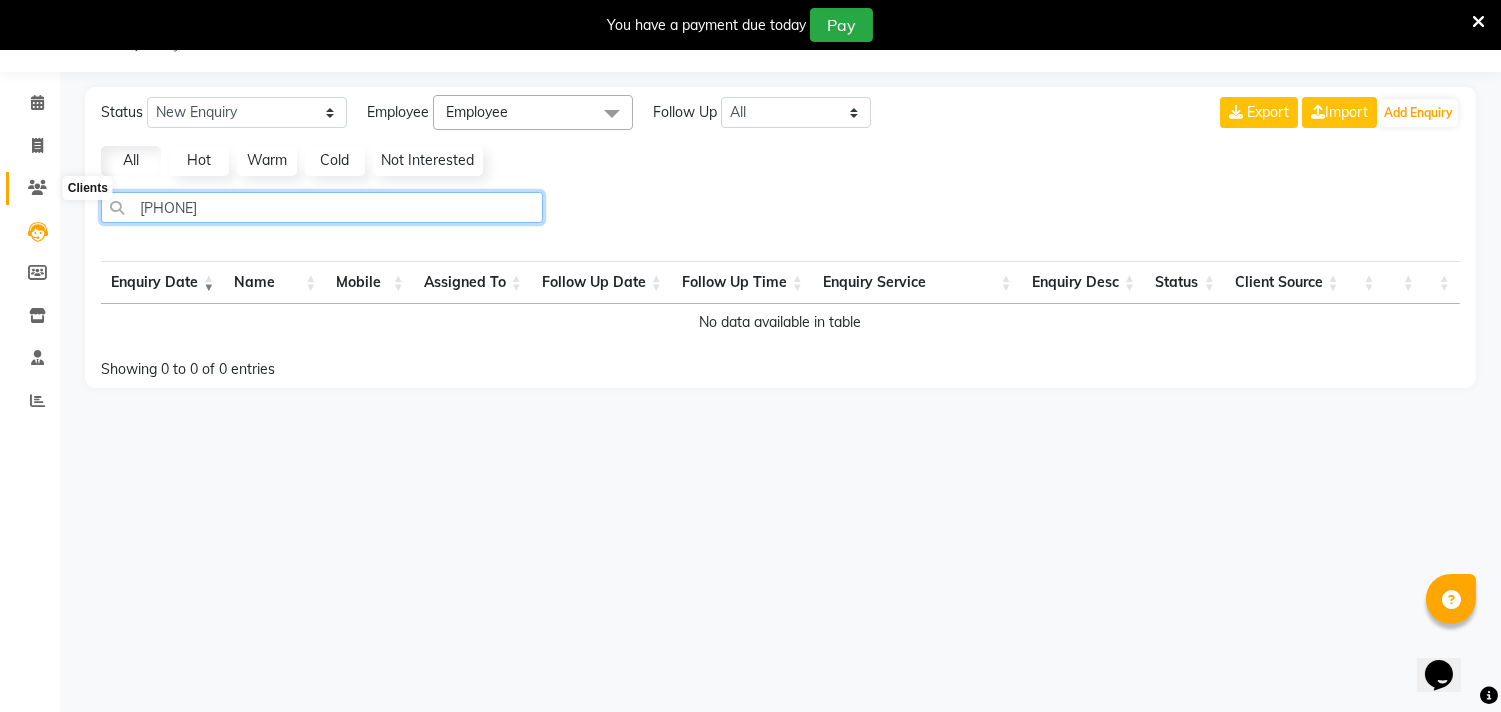 type on "[PHONE]" 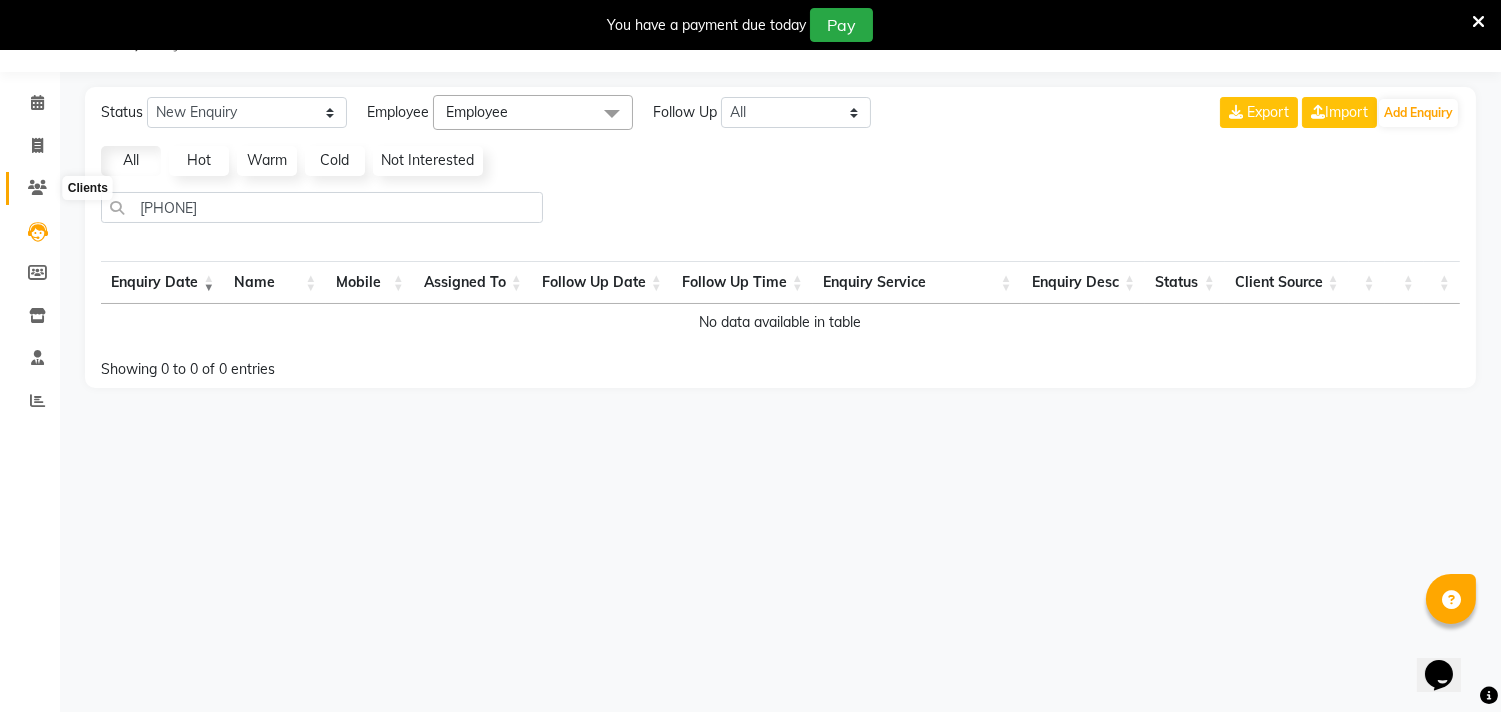 click 